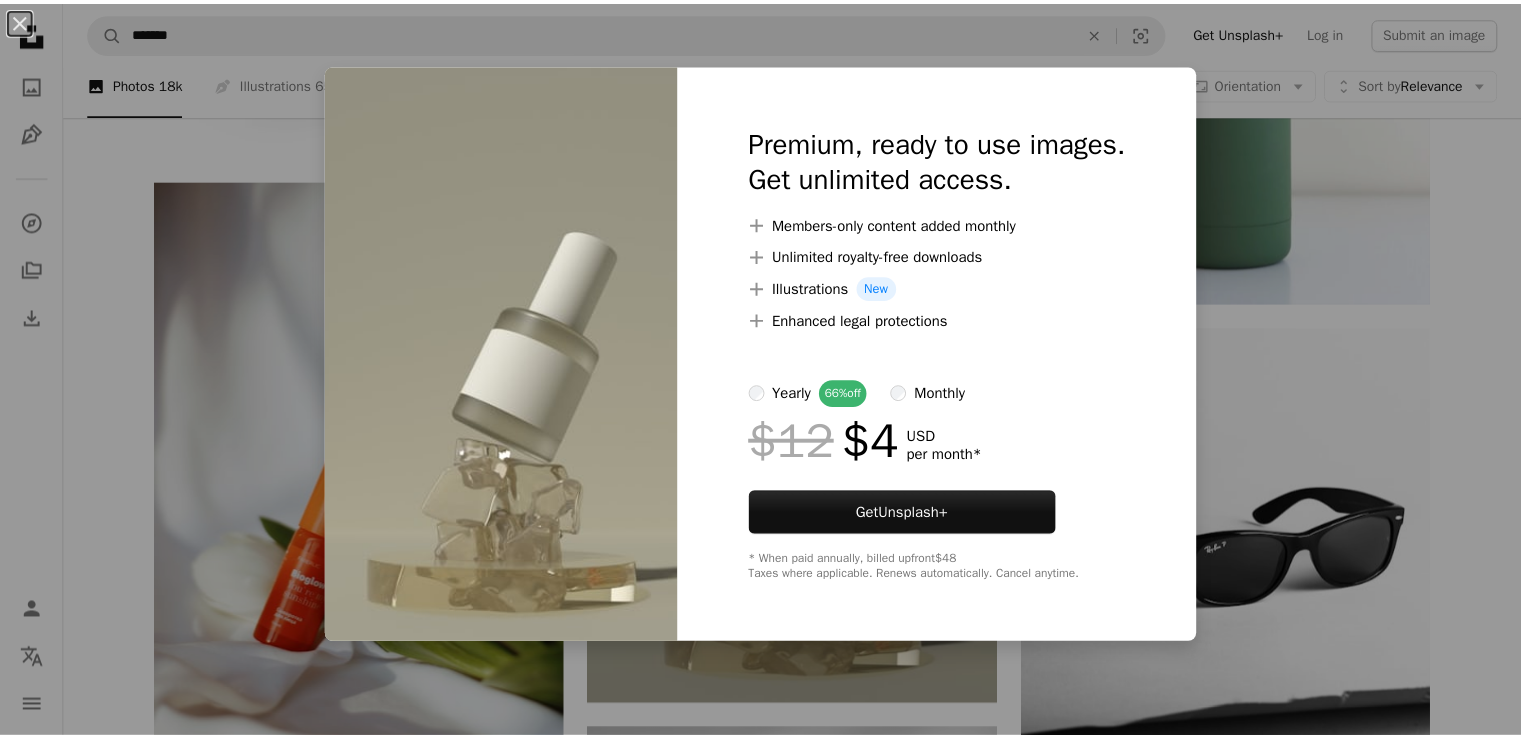 scroll, scrollTop: 2000, scrollLeft: 0, axis: vertical 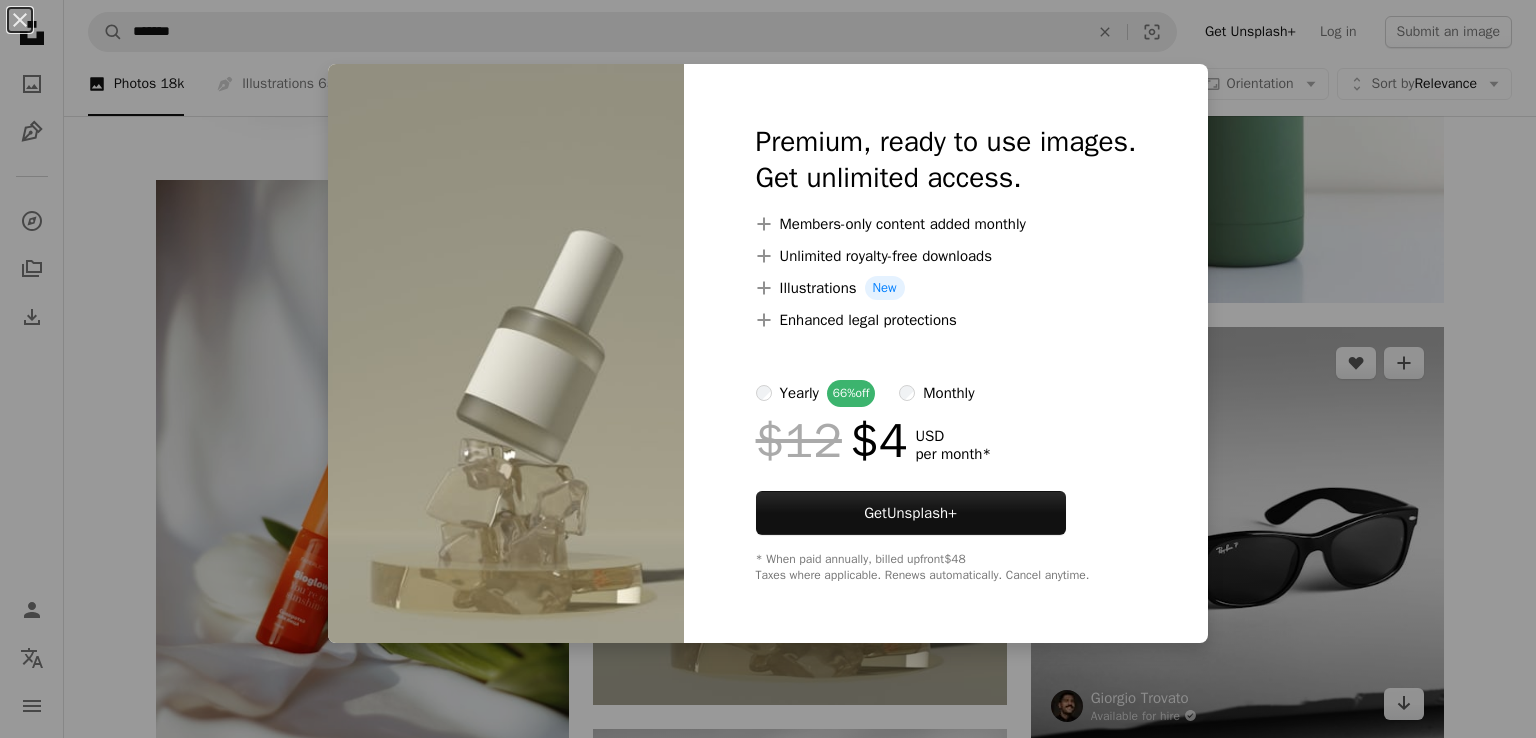 drag, startPoint x: 1344, startPoint y: 353, endPoint x: 1063, endPoint y: 497, distance: 315.74832 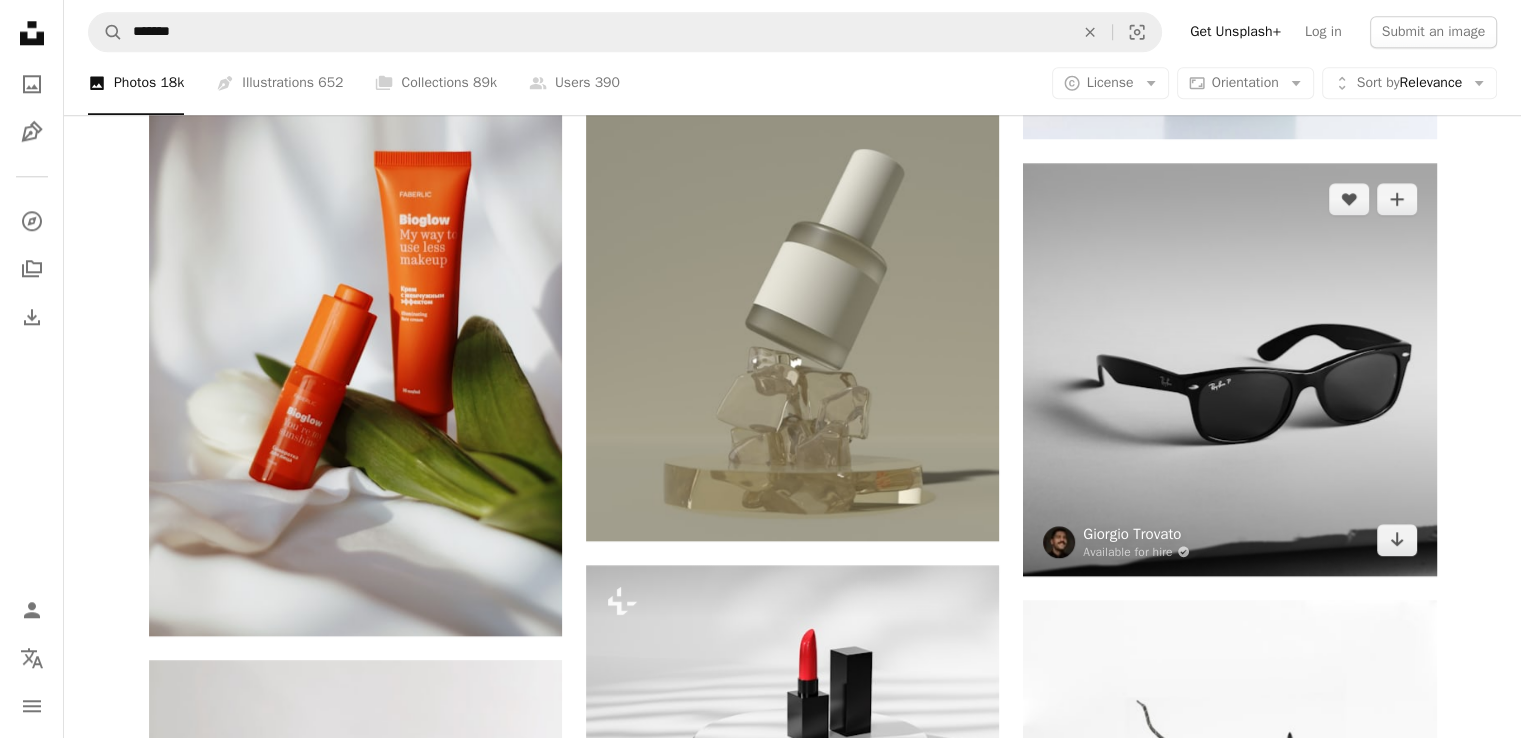scroll, scrollTop: 2200, scrollLeft: 0, axis: vertical 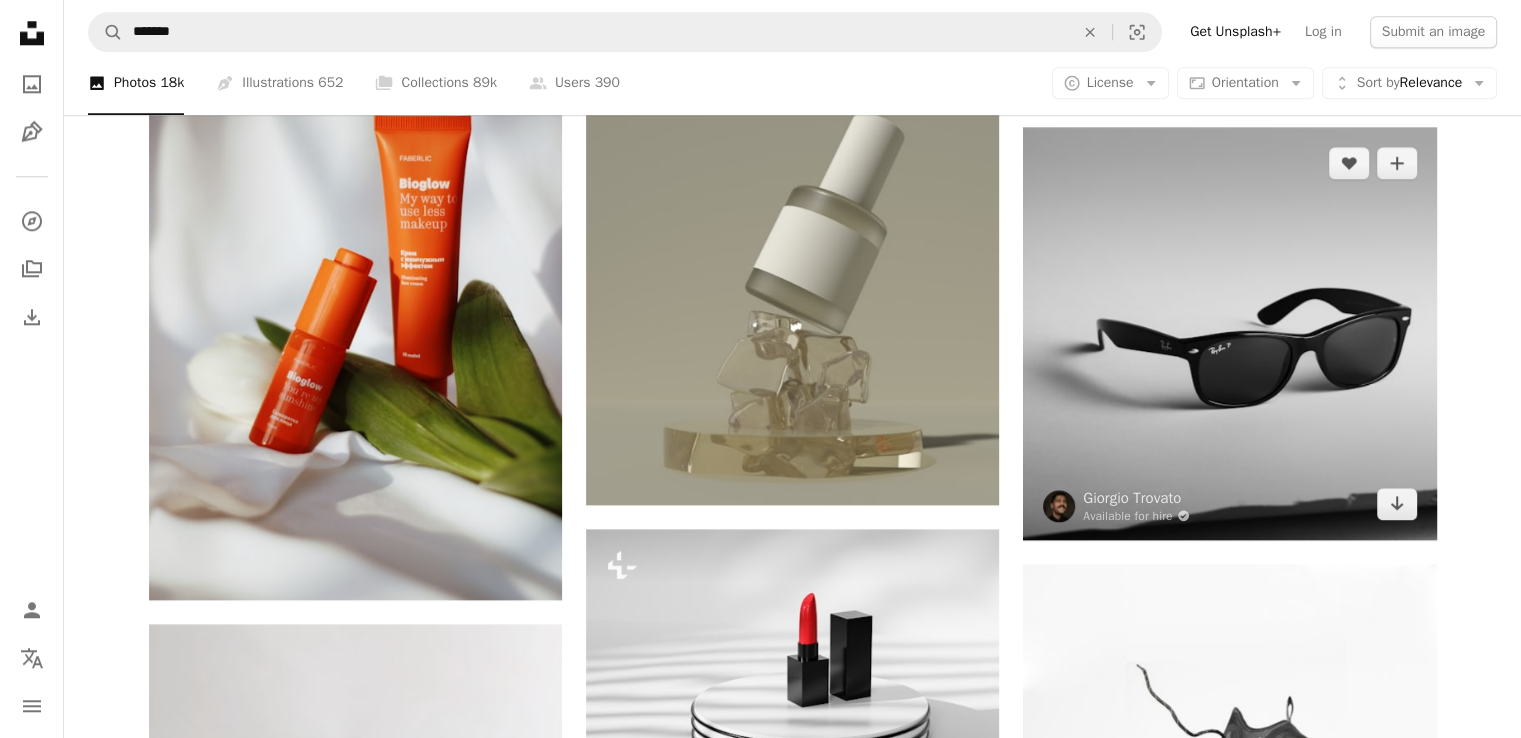 click at bounding box center (1229, 333) 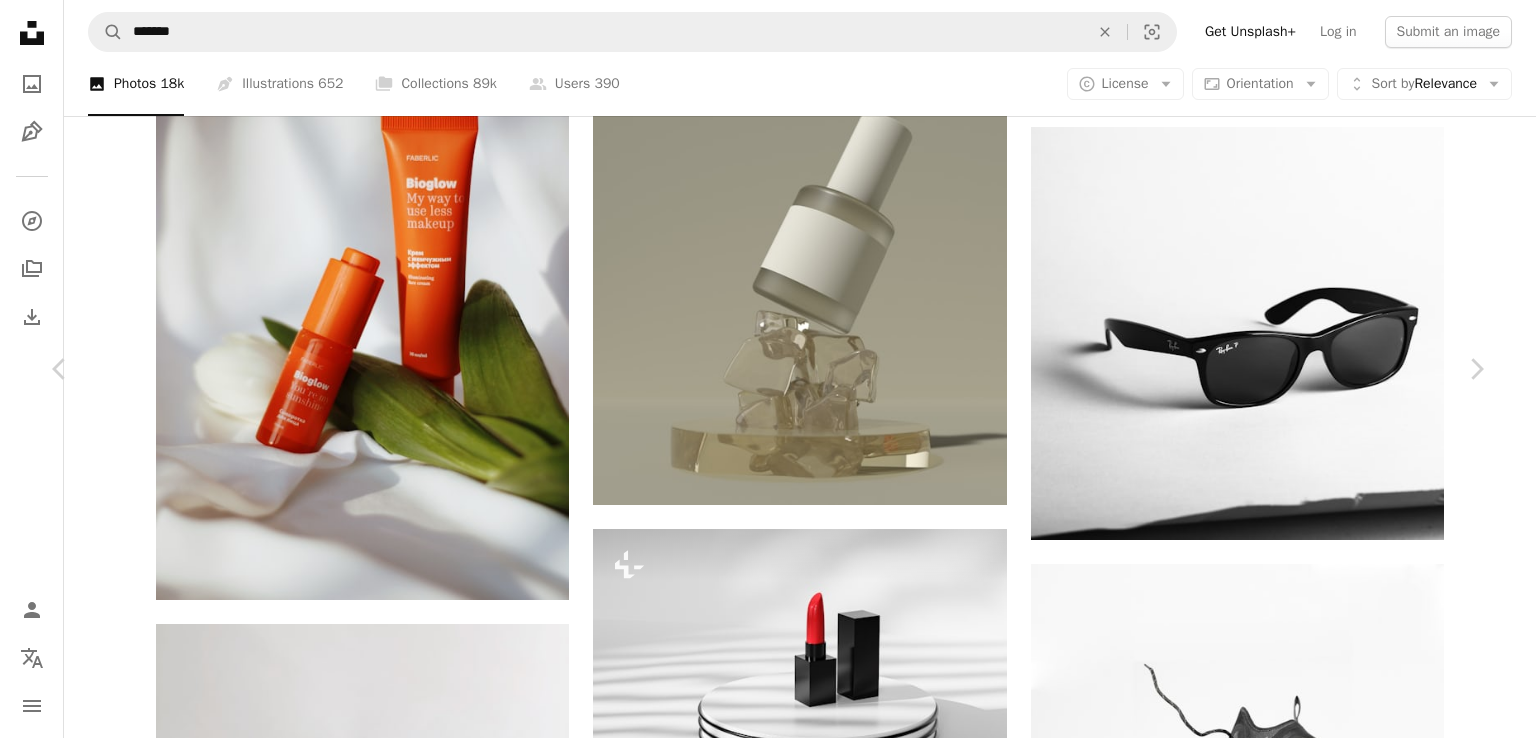 click on "Download free" at bounding box center [1287, 5260] 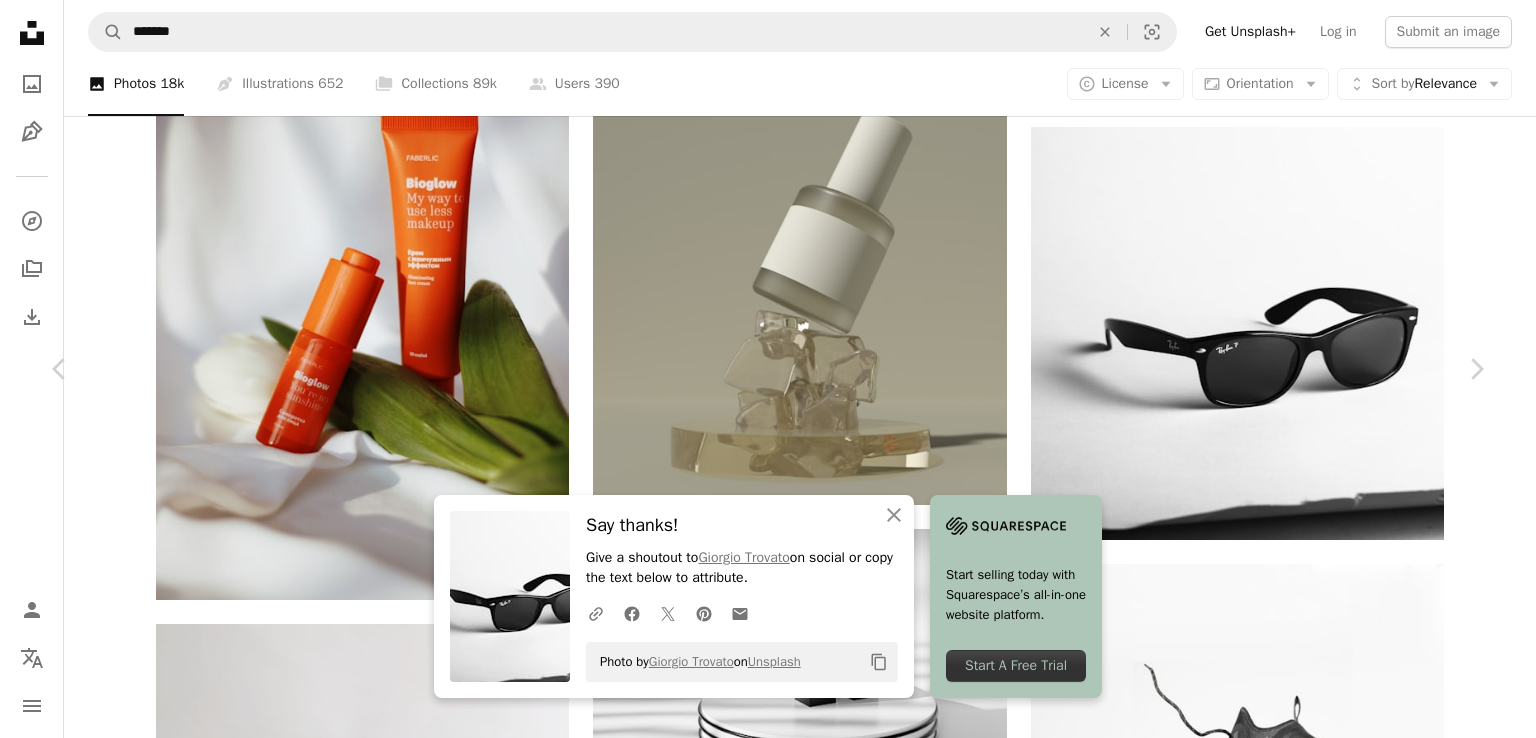 drag, startPoint x: 18, startPoint y: 14, endPoint x: 48, endPoint y: 38, distance: 38.418747 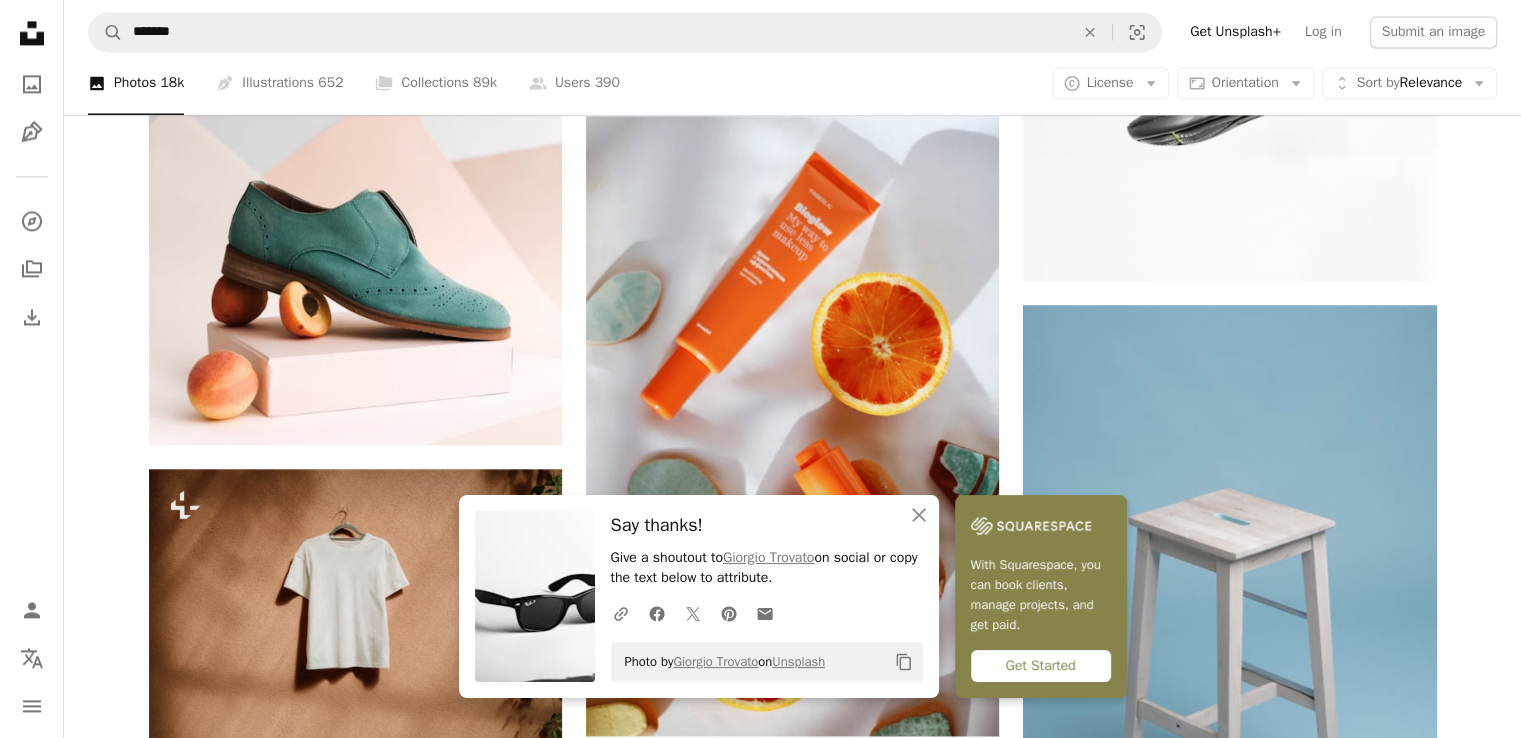 scroll, scrollTop: 2900, scrollLeft: 0, axis: vertical 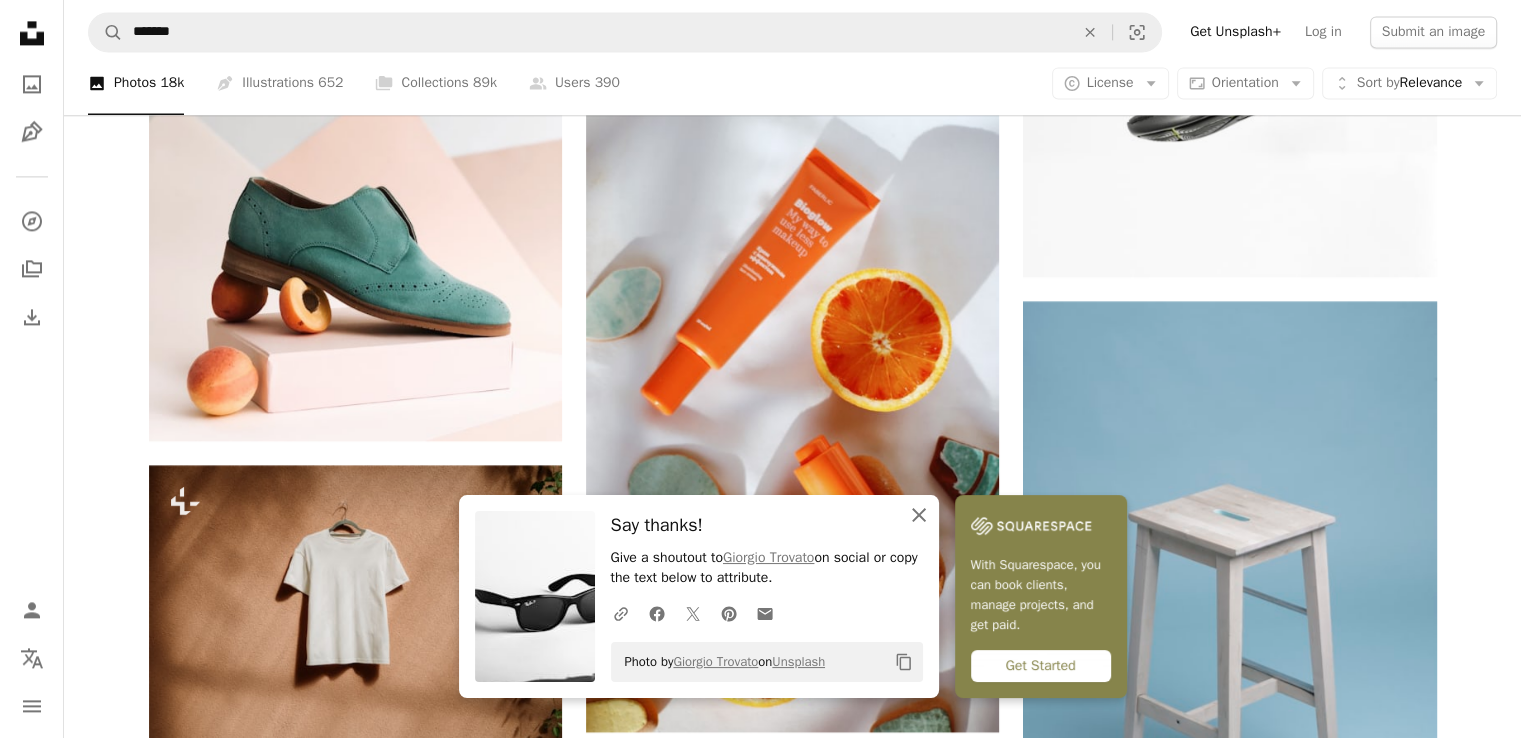 click on "An X shape" 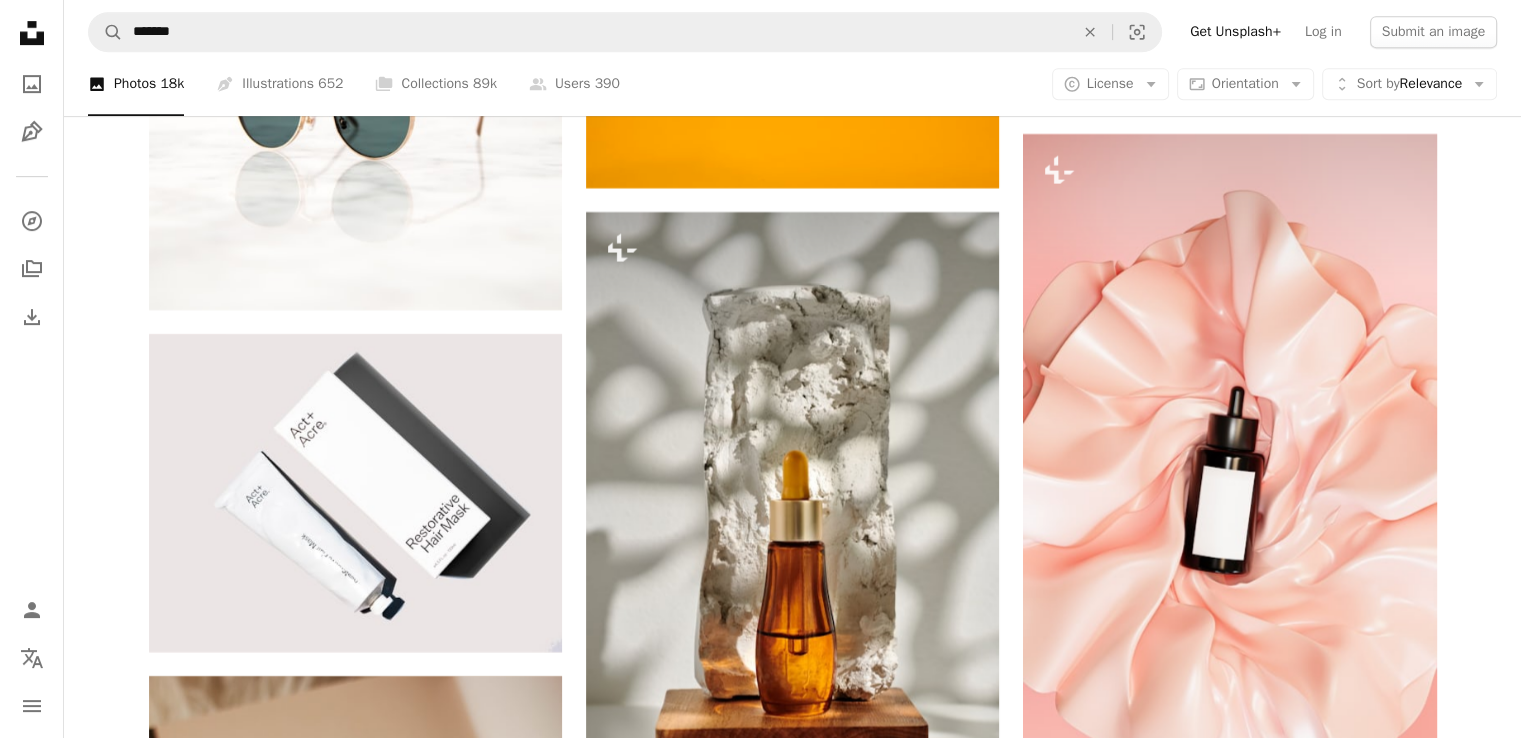 scroll, scrollTop: 8600, scrollLeft: 0, axis: vertical 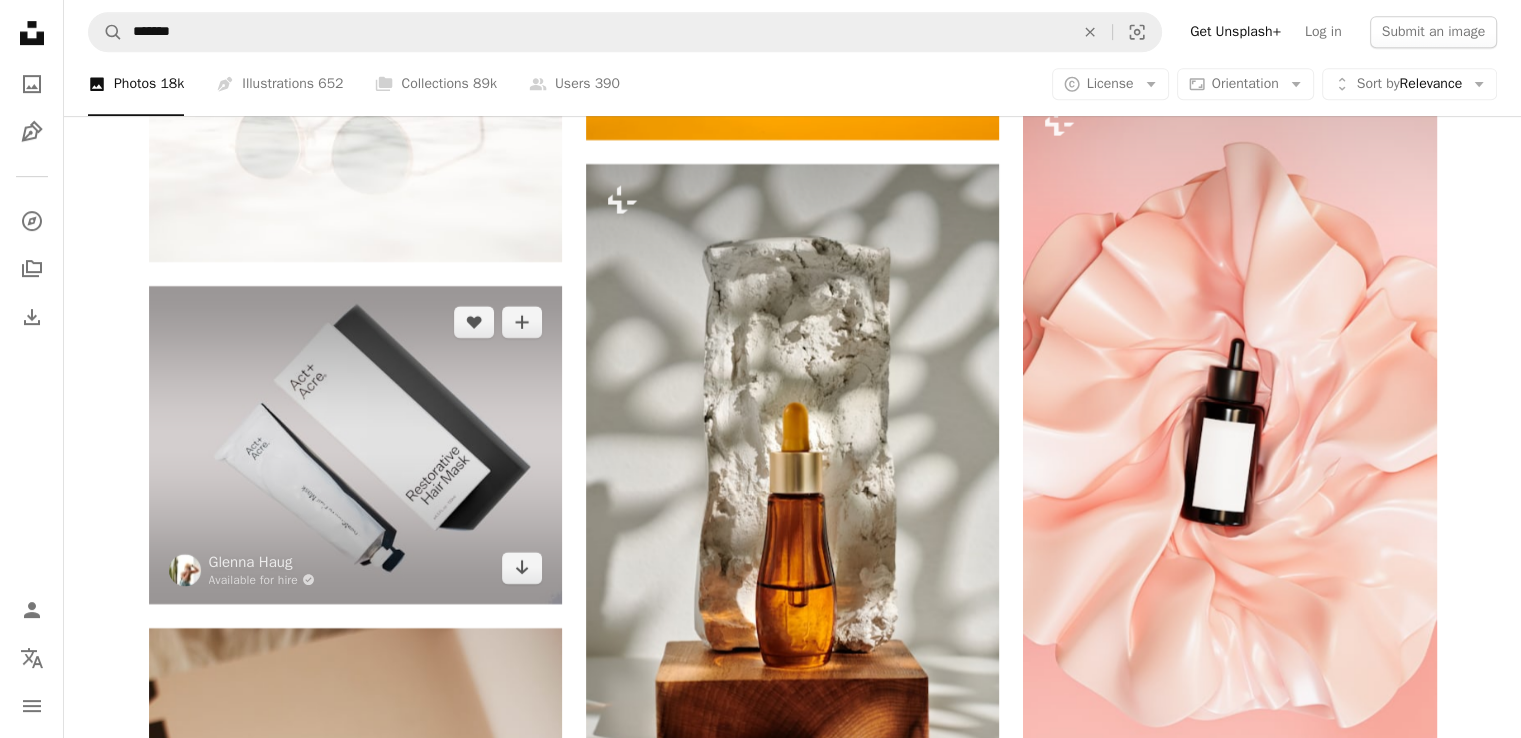click at bounding box center [355, 445] 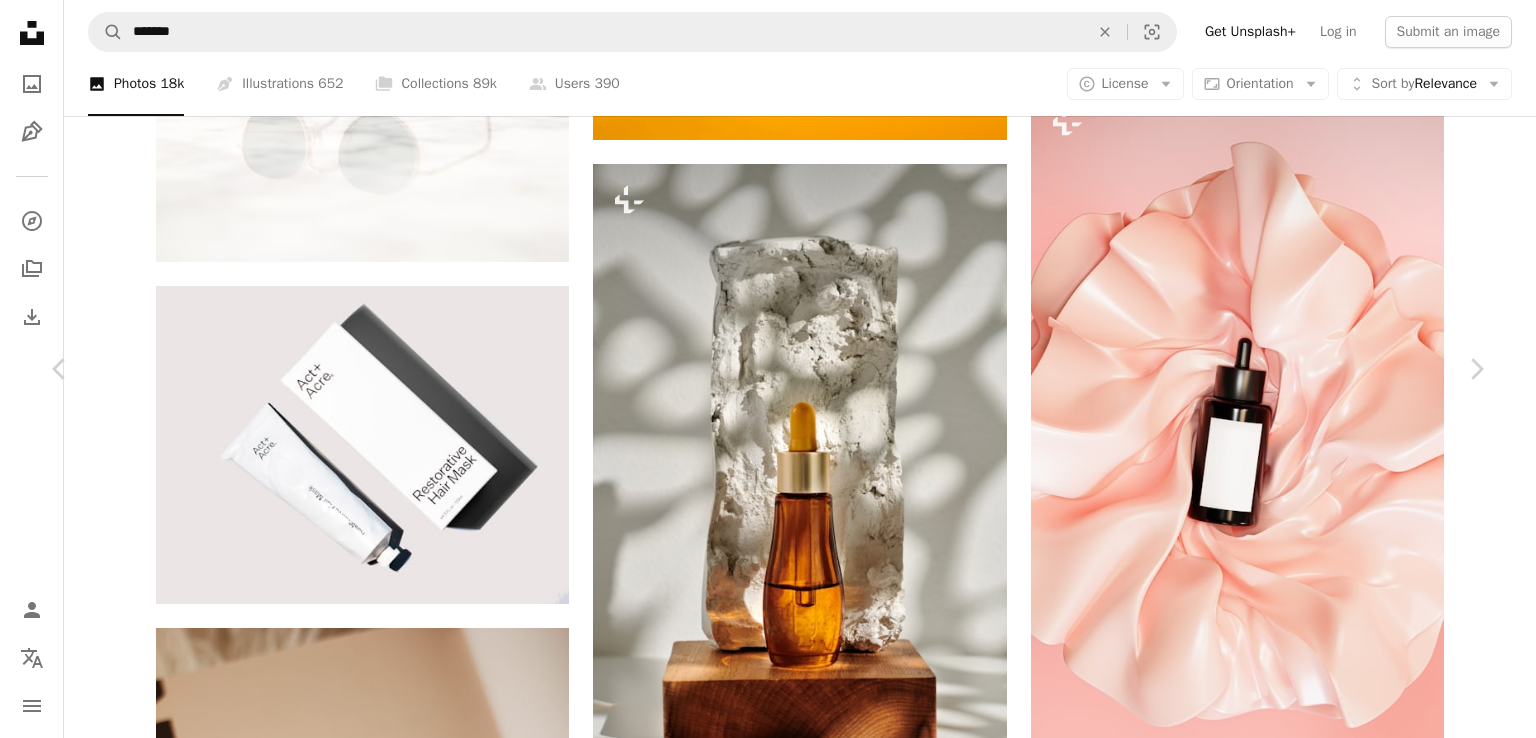 click on "An X shape" at bounding box center [20, 20] 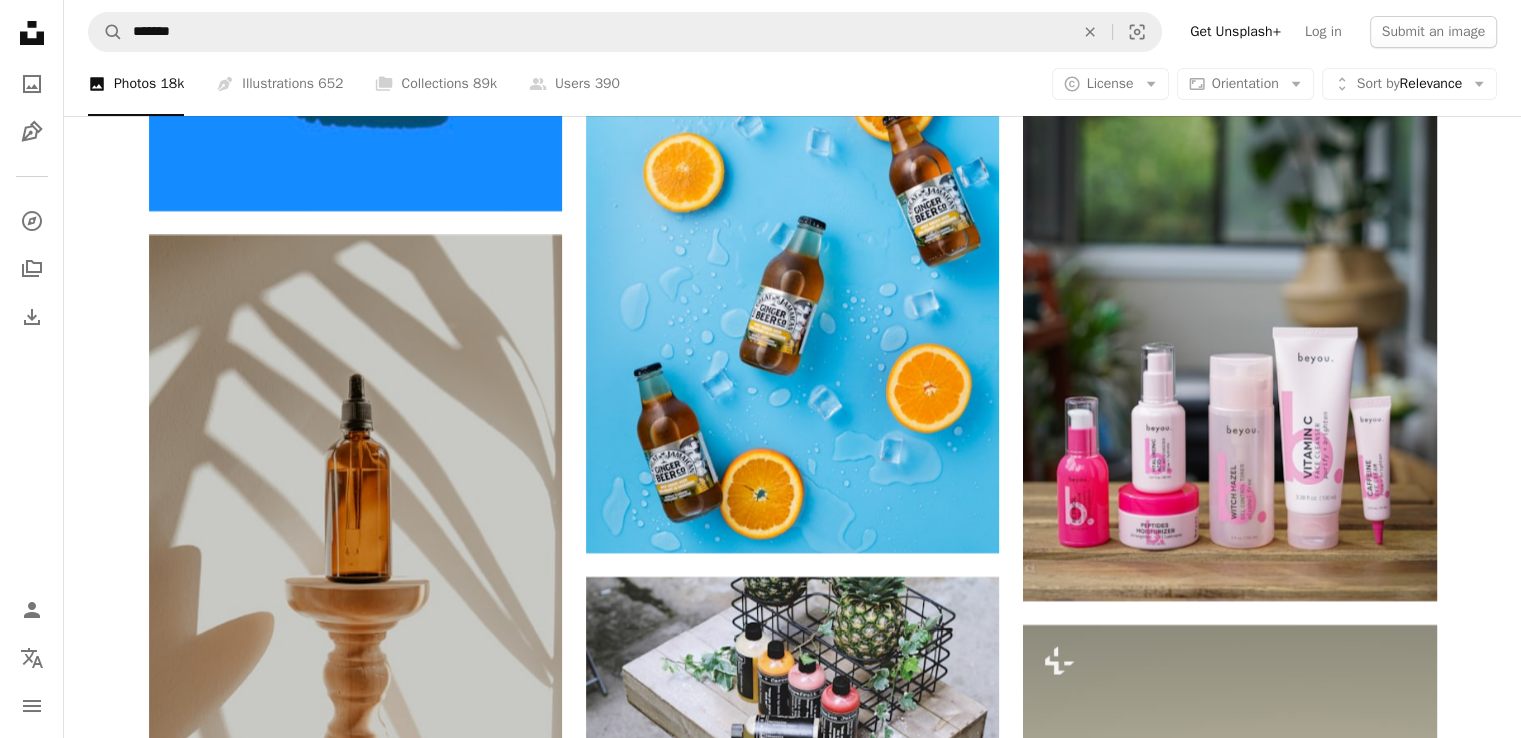 scroll, scrollTop: 23000, scrollLeft: 0, axis: vertical 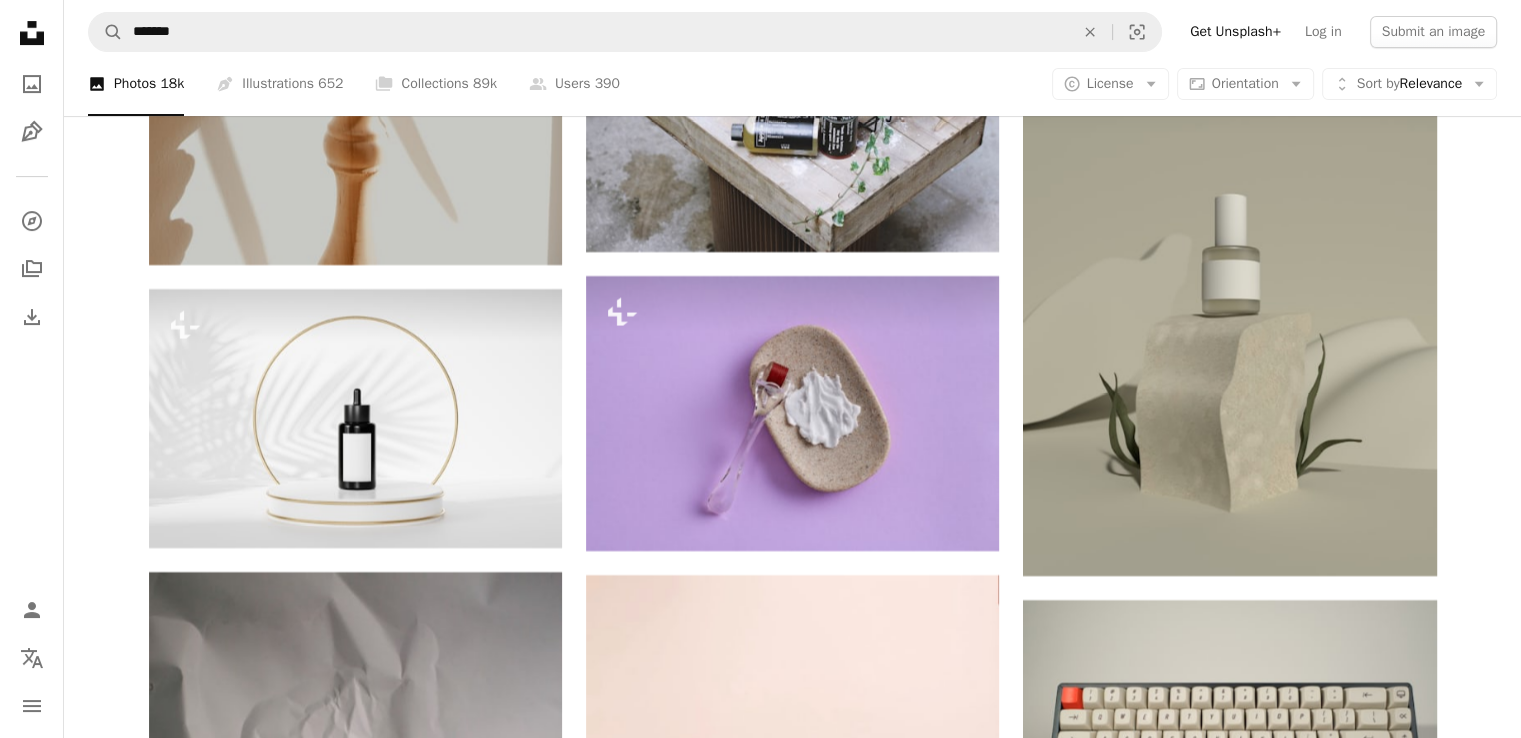 drag, startPoint x: 1530, startPoint y: 350, endPoint x: 1493, endPoint y: 444, distance: 101.0198 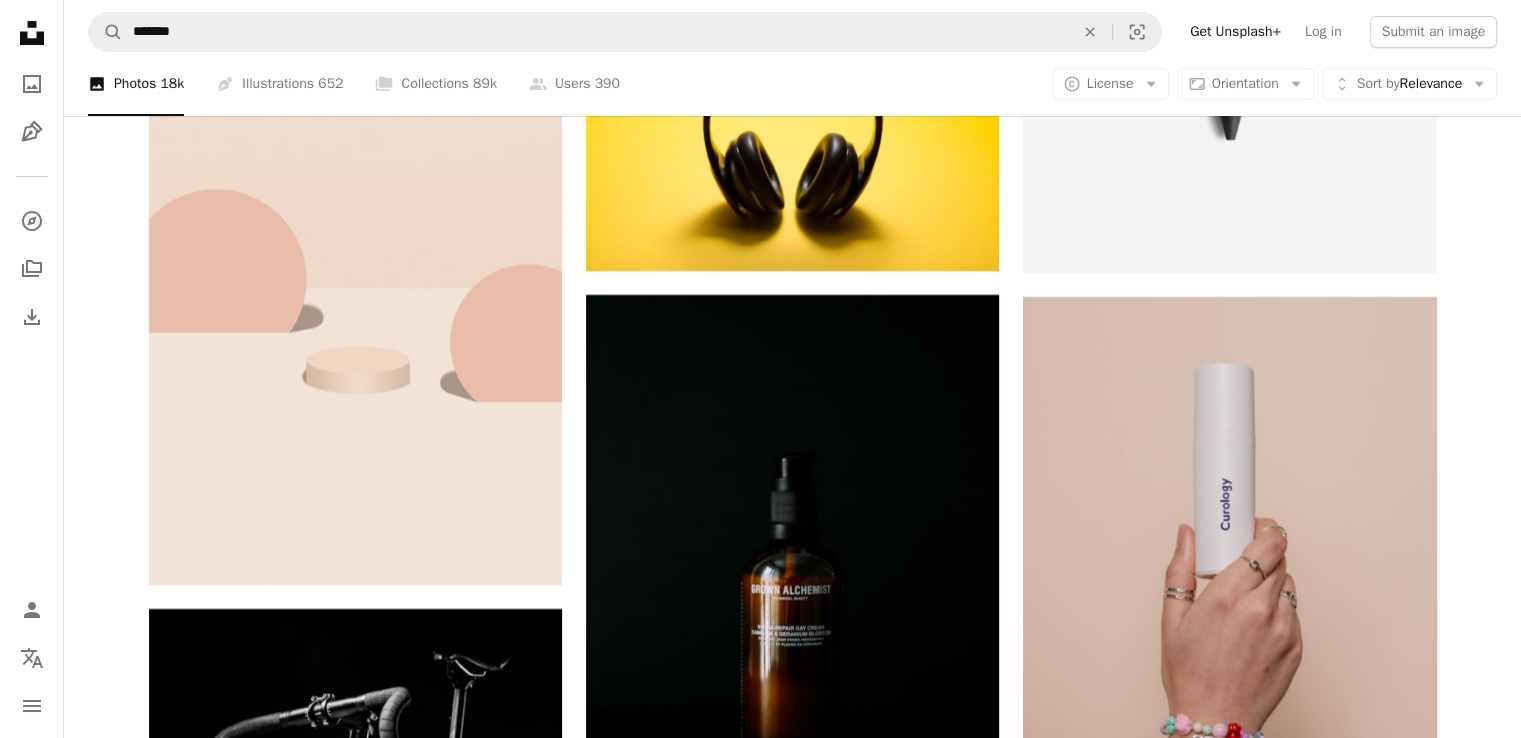 scroll, scrollTop: 30800, scrollLeft: 0, axis: vertical 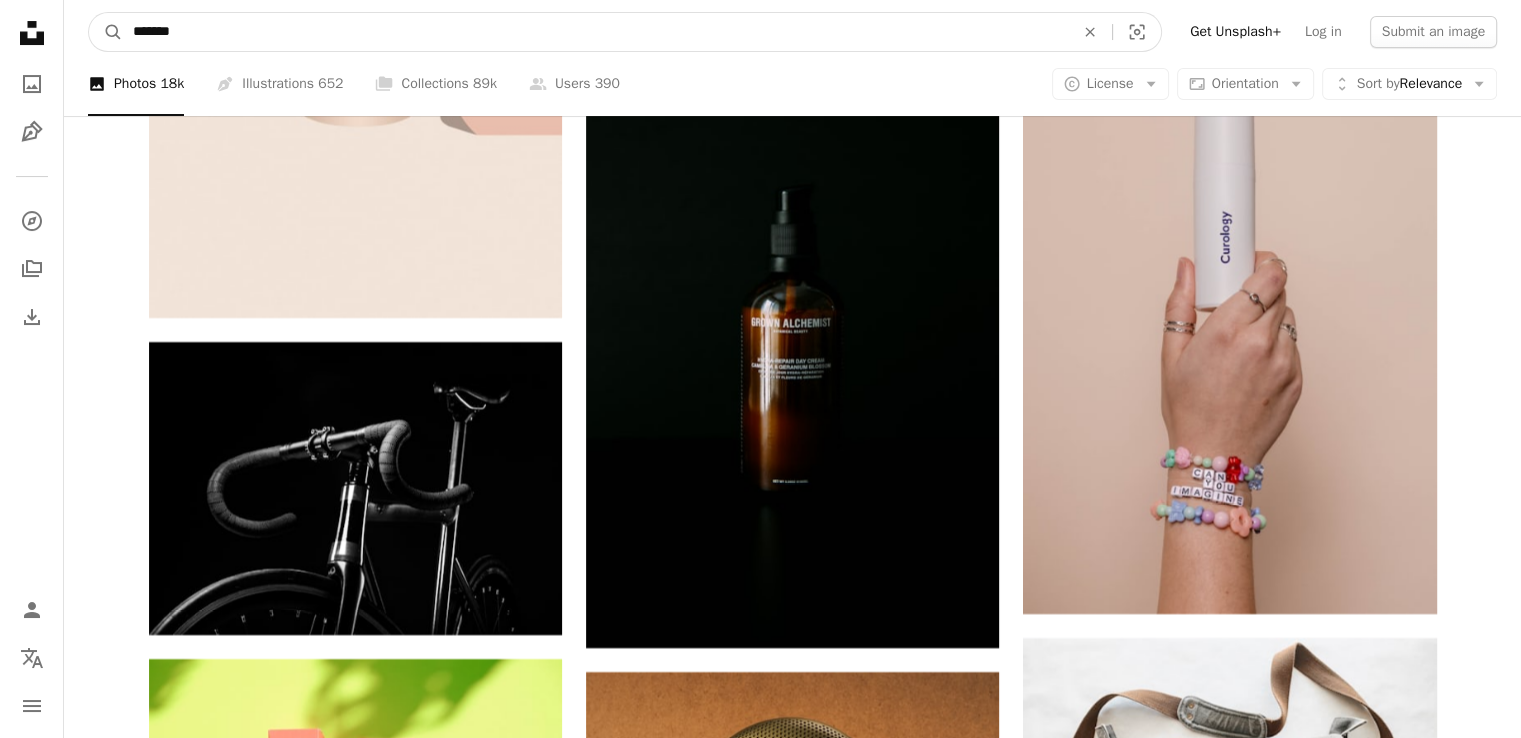 click on "*******" at bounding box center (595, 32) 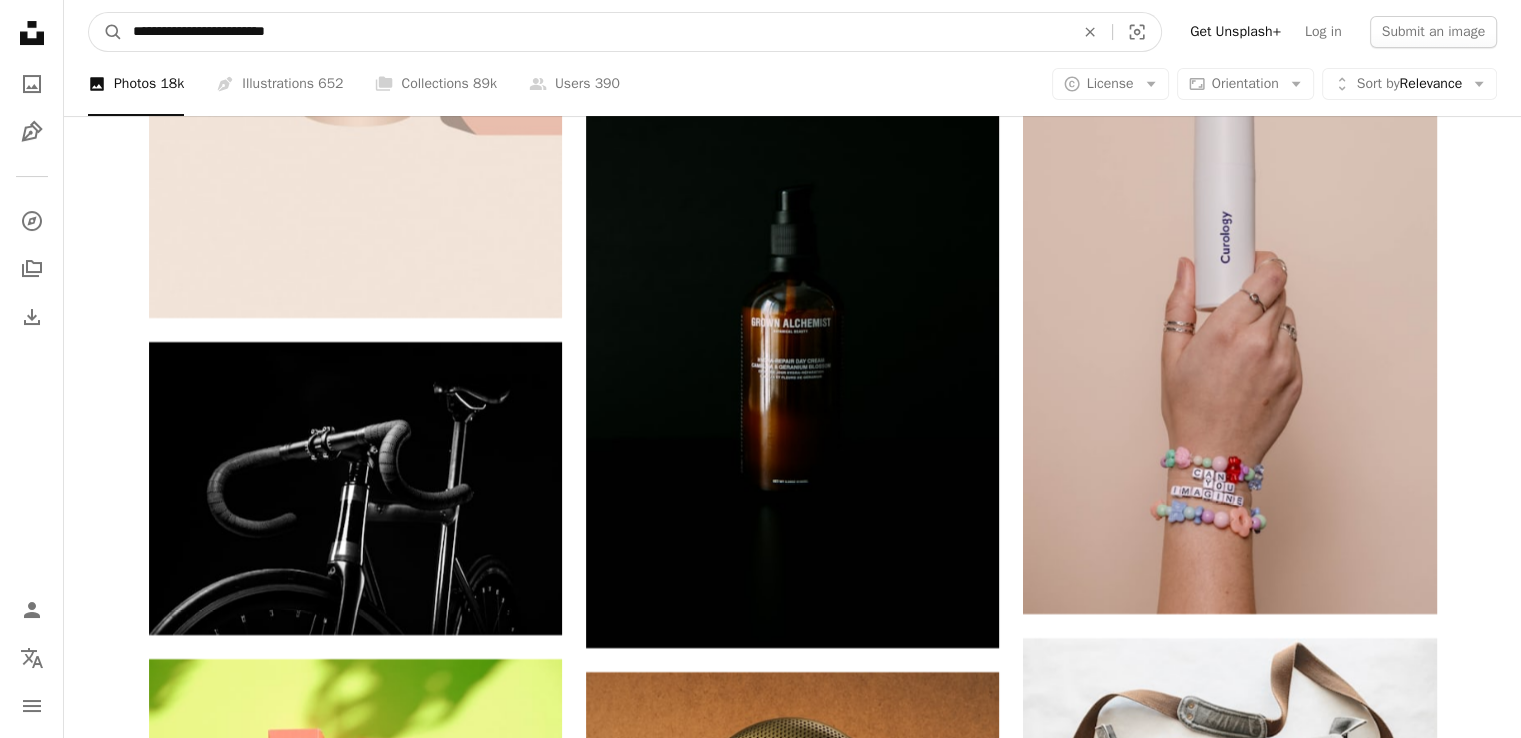 type on "**********" 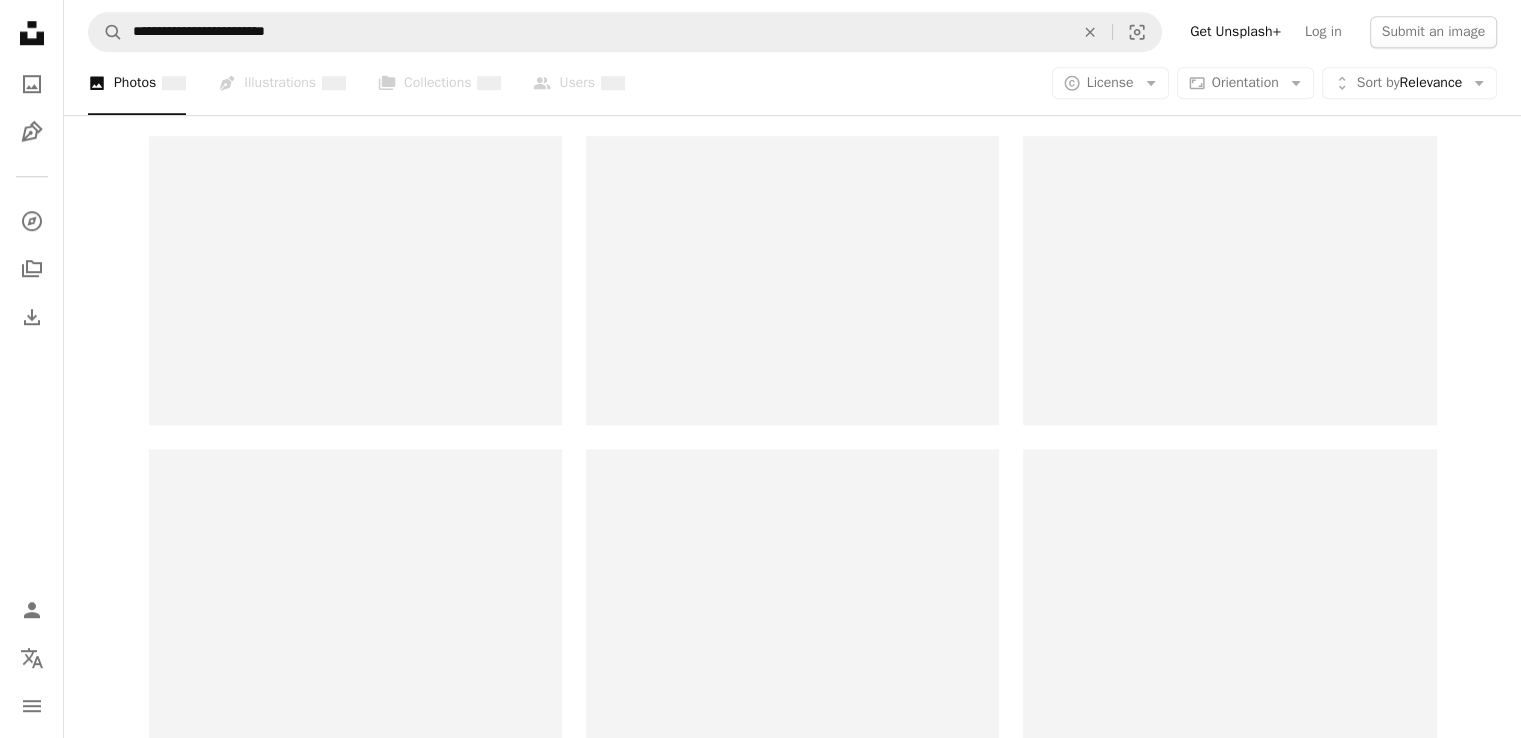 scroll, scrollTop: 0, scrollLeft: 0, axis: both 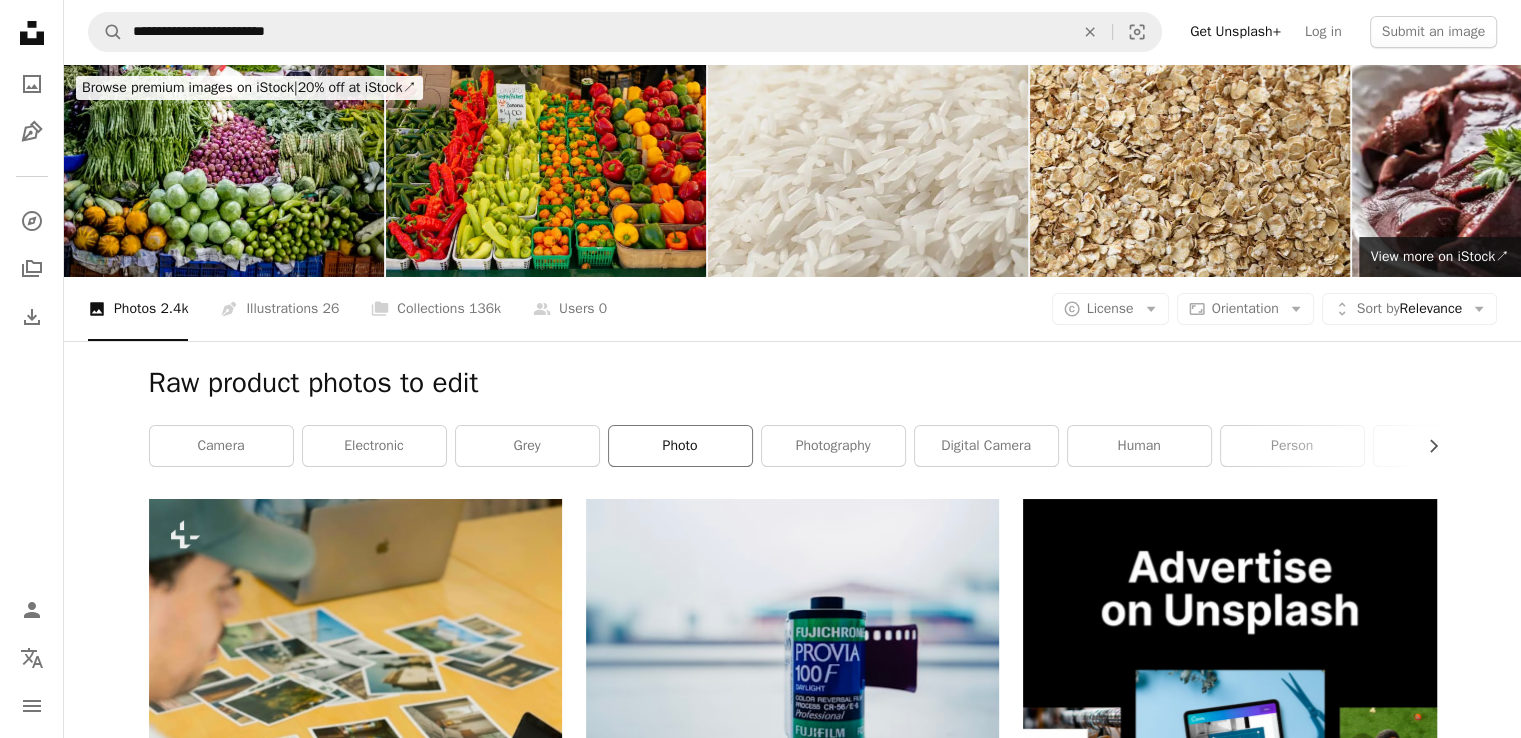 click on "photo" at bounding box center [680, 446] 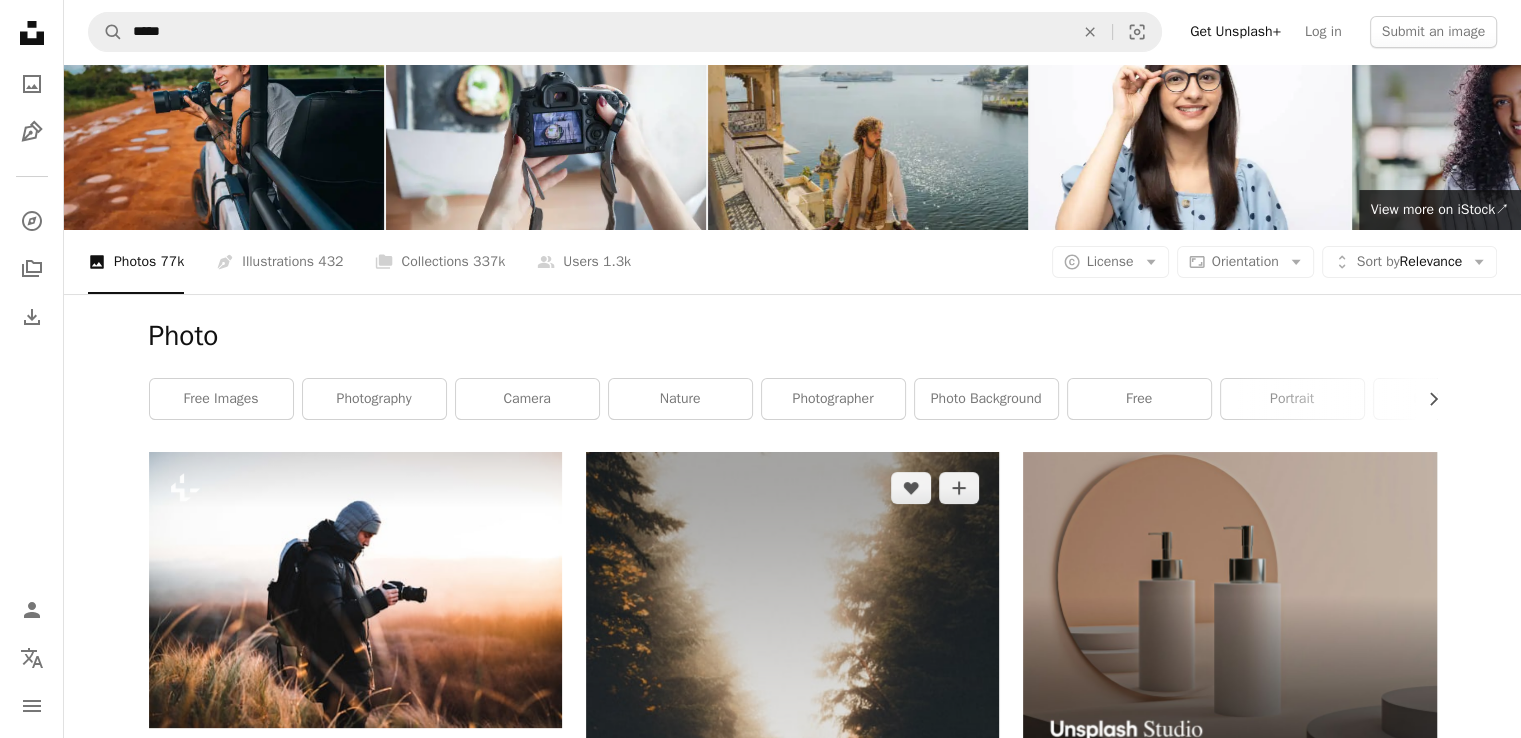 scroll, scrollTop: 0, scrollLeft: 0, axis: both 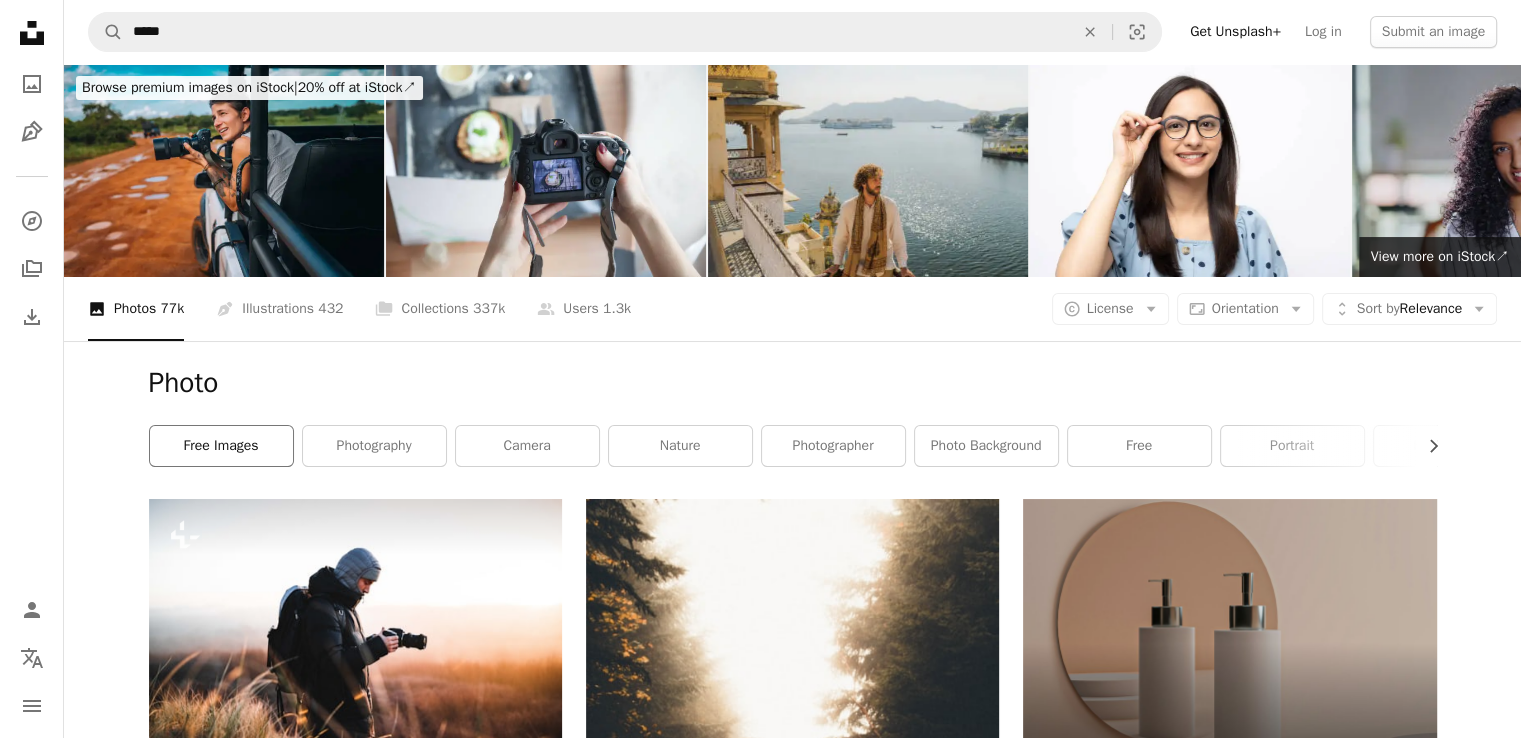 click on "free images" at bounding box center [221, 446] 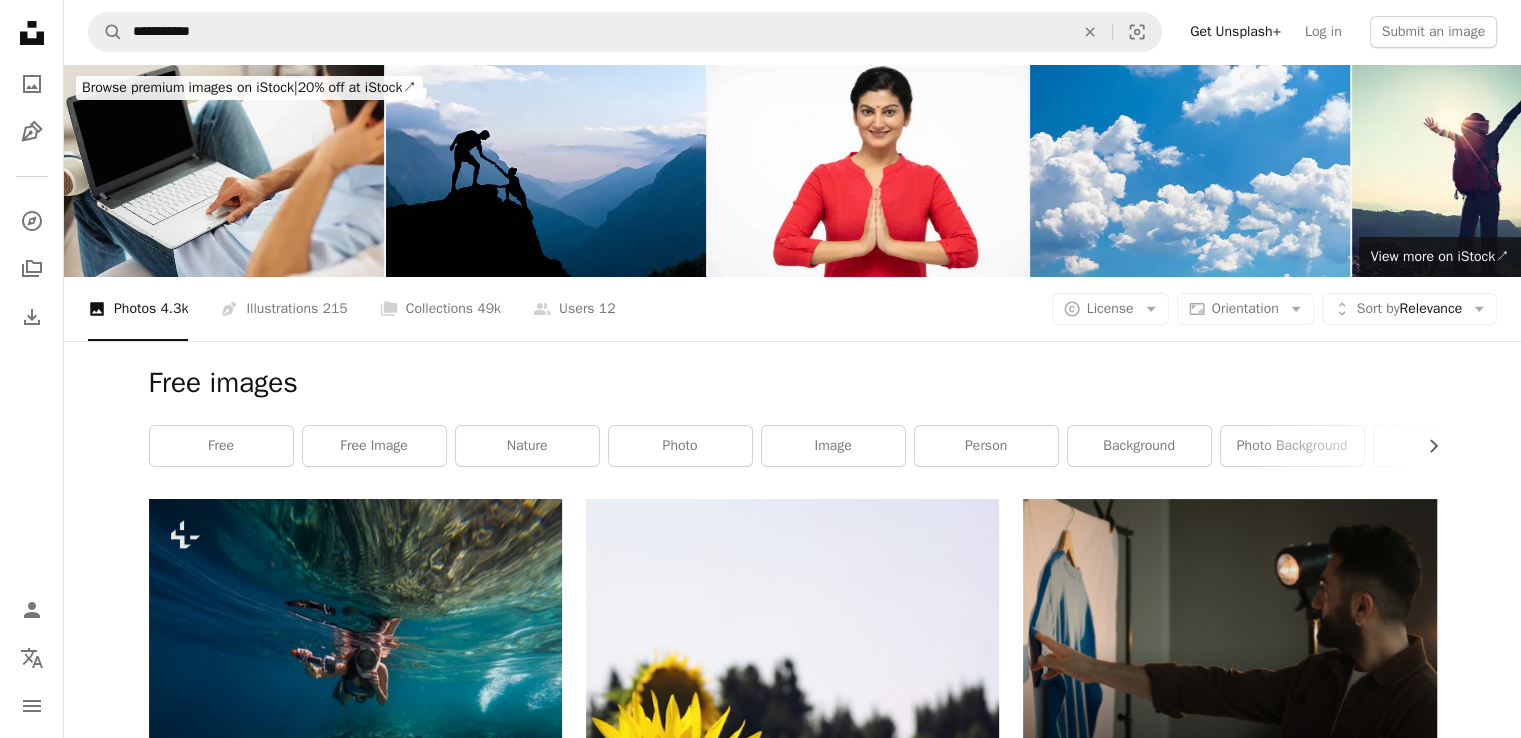 click on "background" at bounding box center [1139, 446] 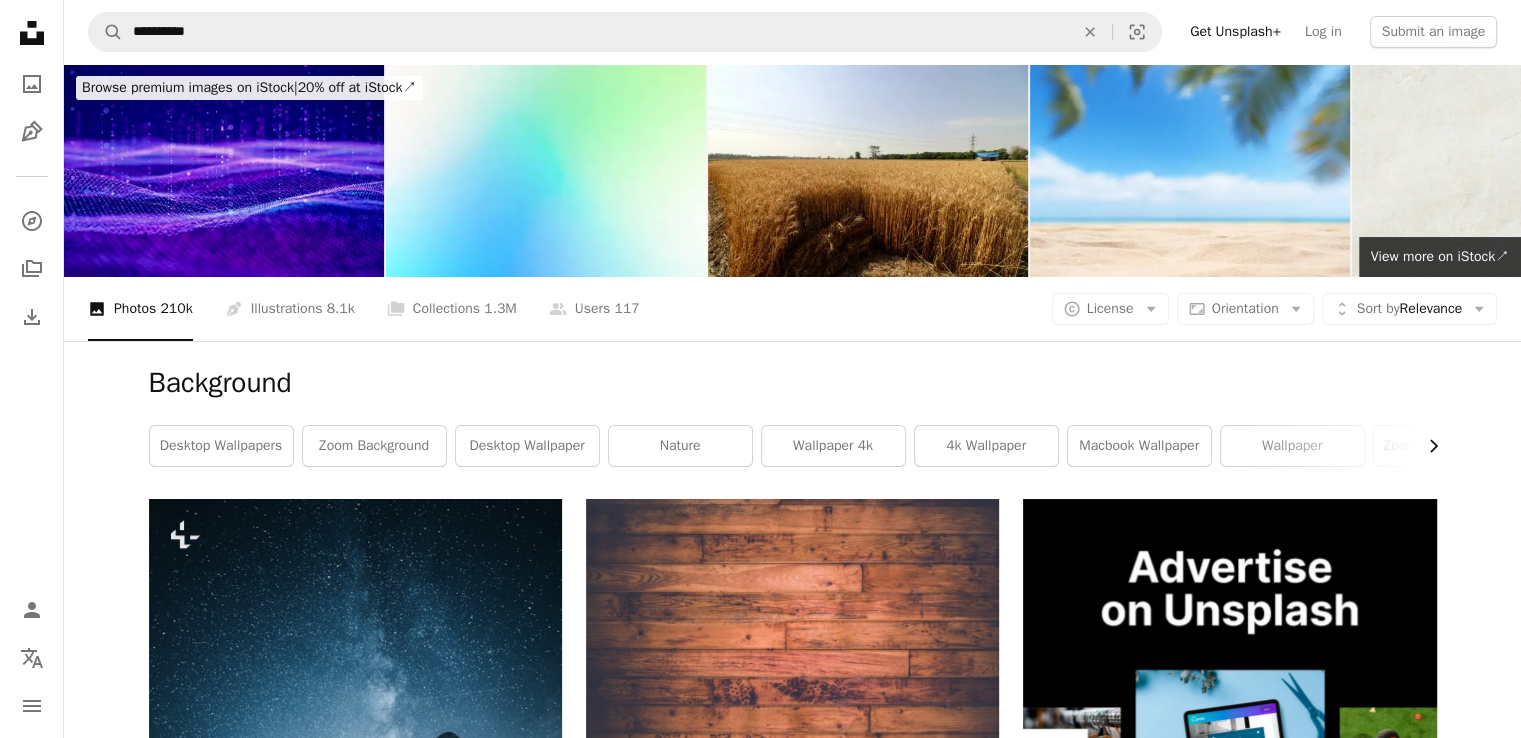 click on "Chevron right" 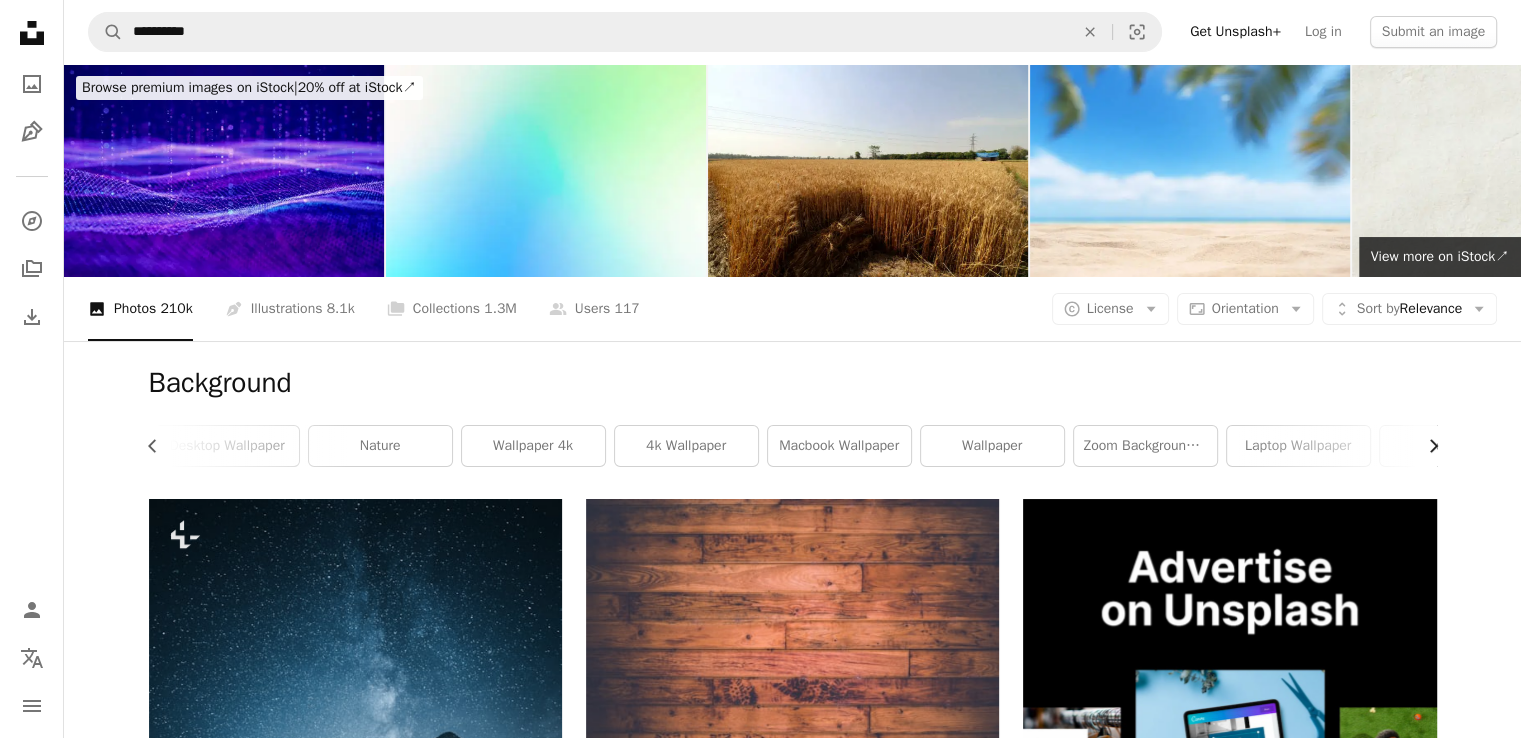 click on "Chevron right" 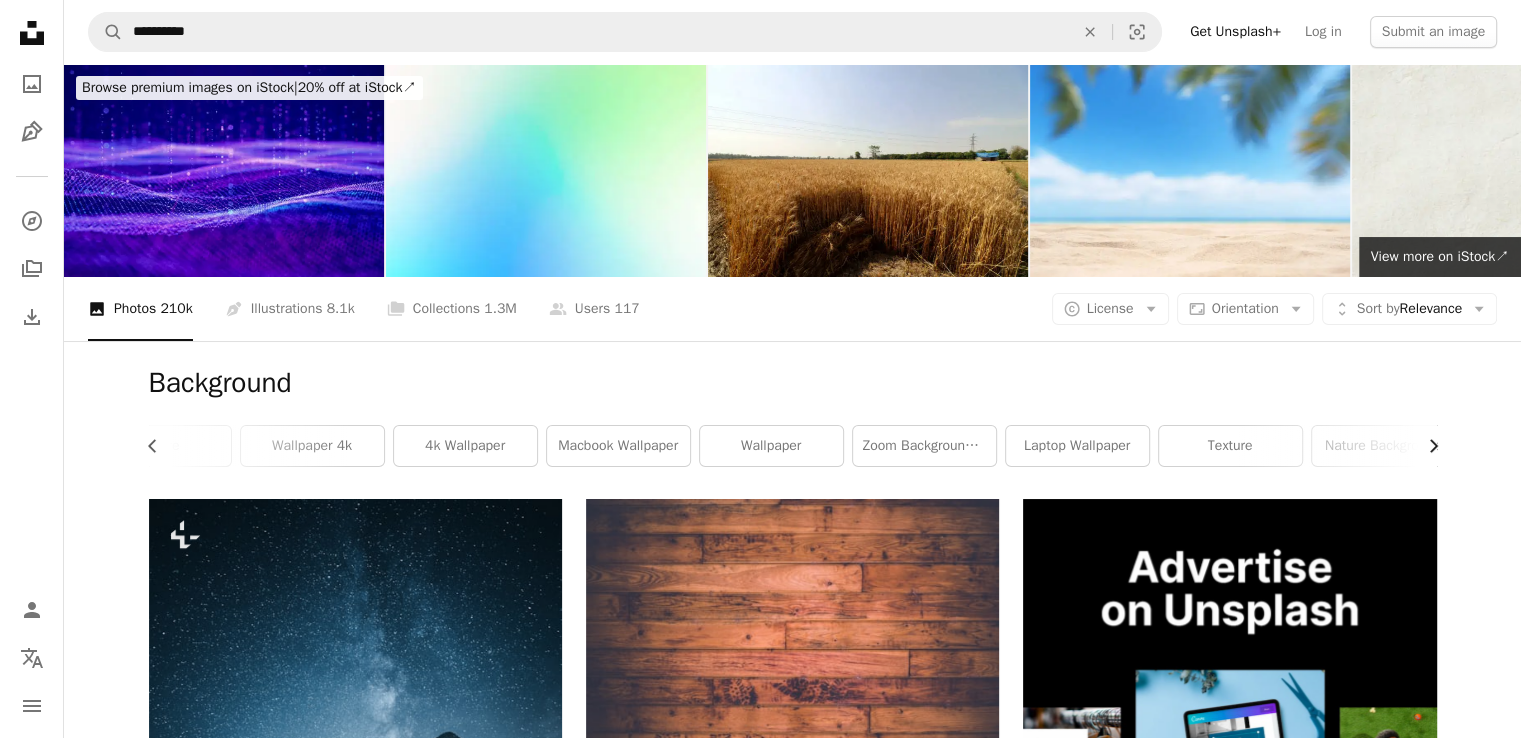 scroll, scrollTop: 0, scrollLeft: 540, axis: horizontal 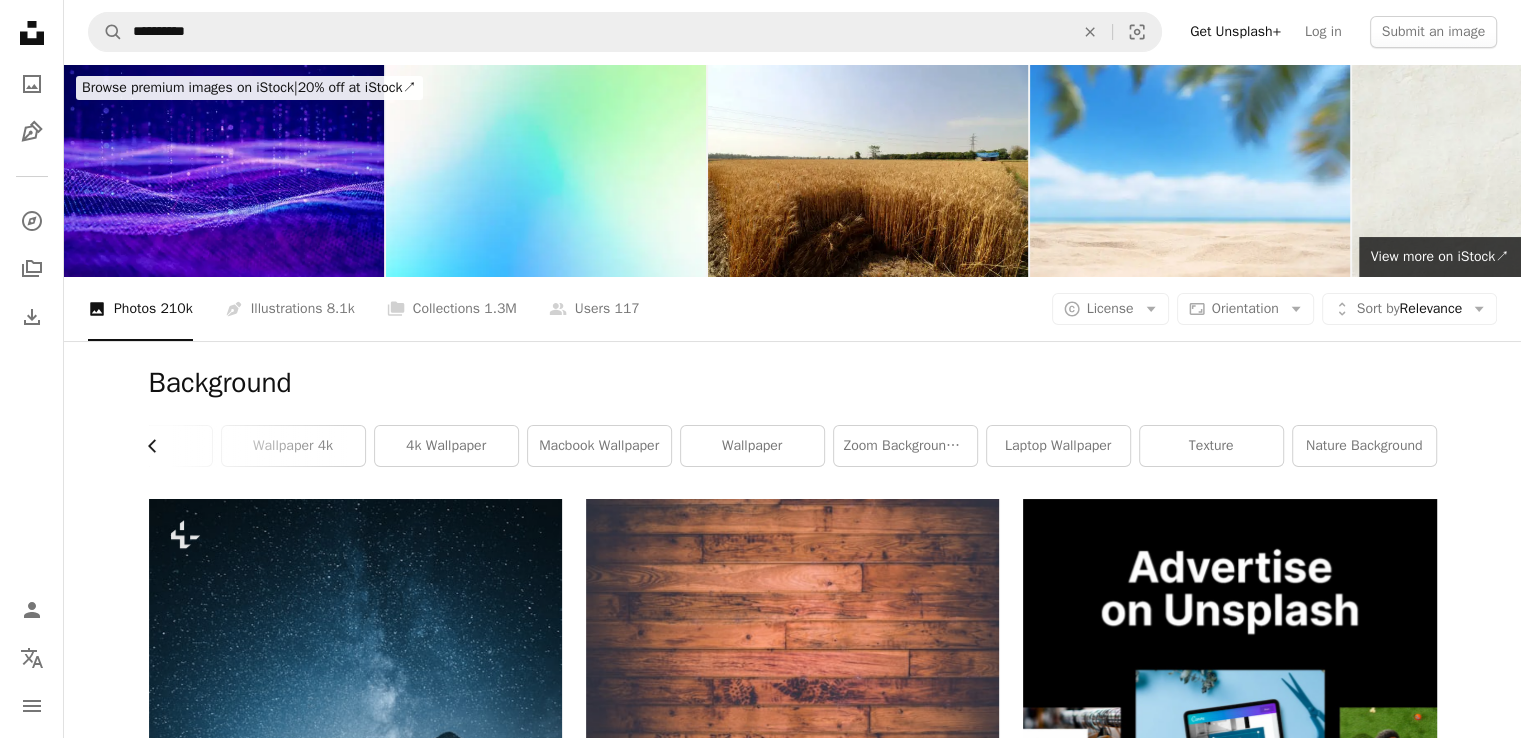 click 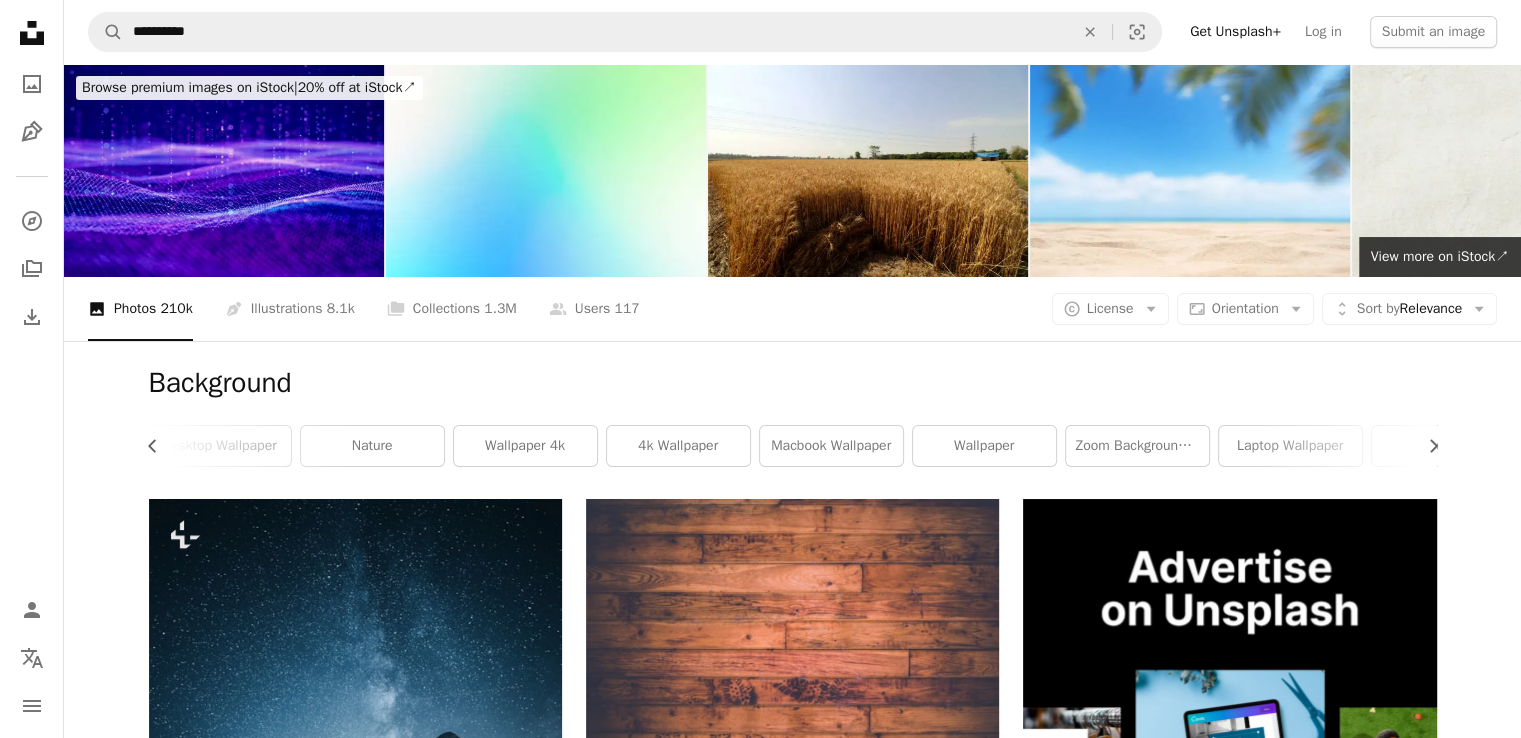 scroll, scrollTop: 0, scrollLeft: 240, axis: horizontal 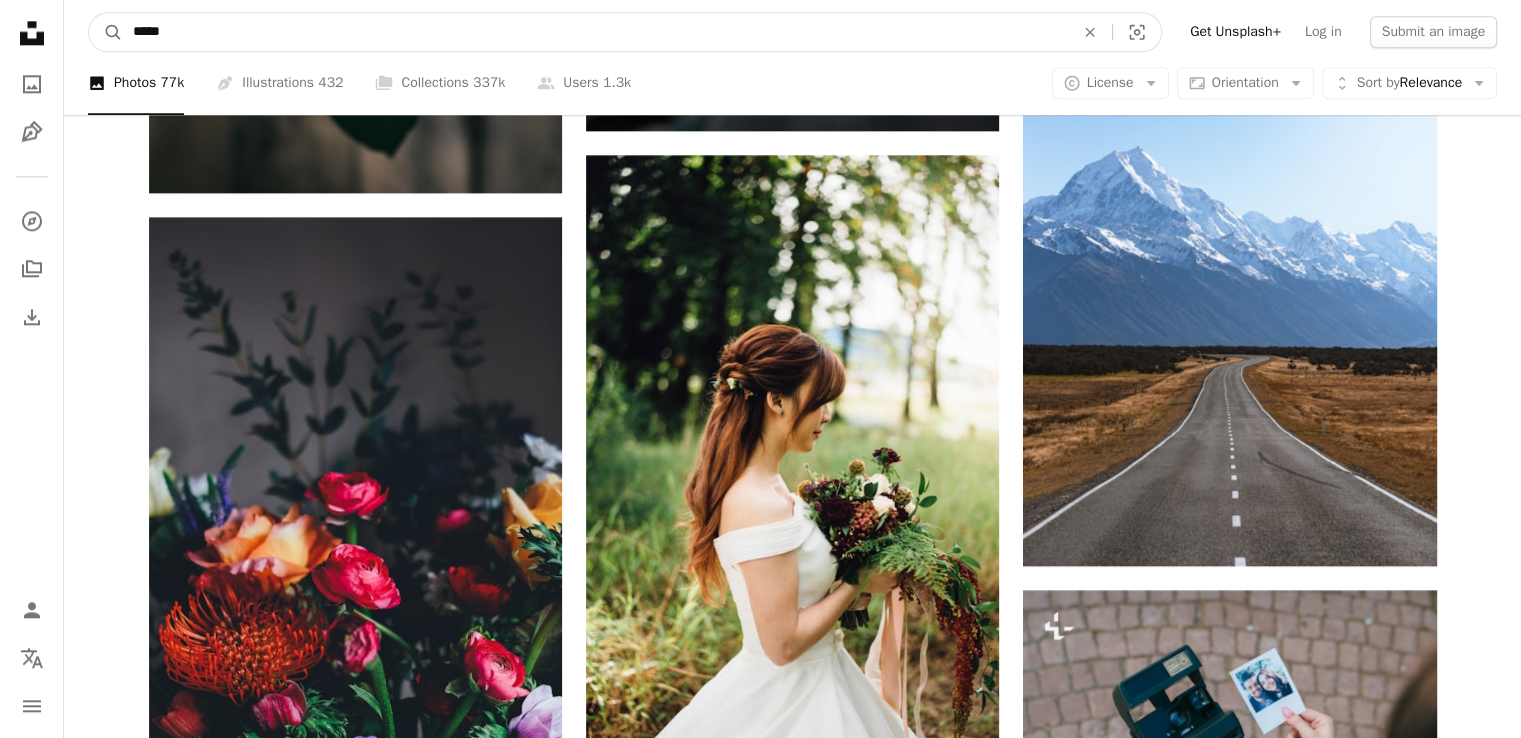 click on "*****" at bounding box center (595, 32) 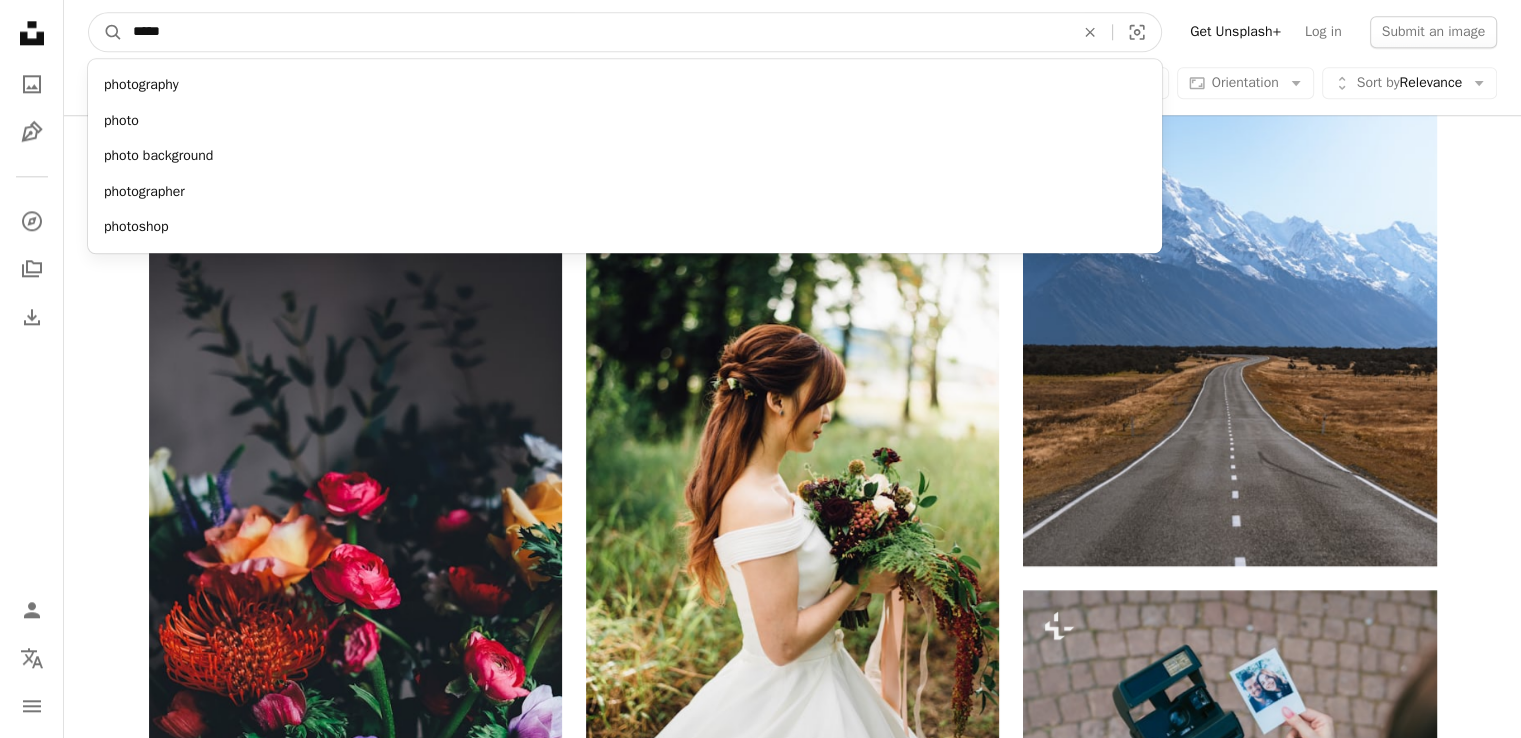 click on "*****" at bounding box center (595, 32) 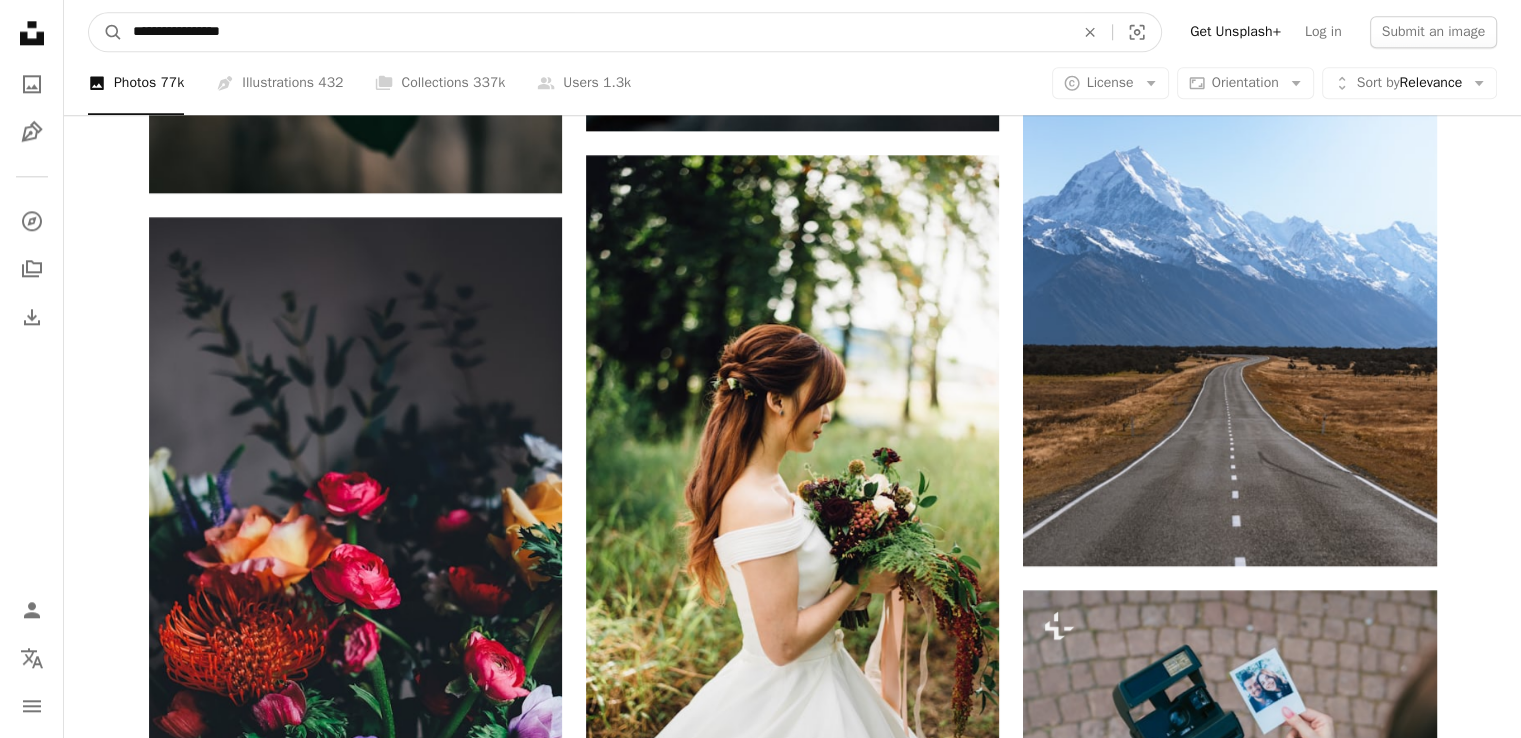 type on "**********" 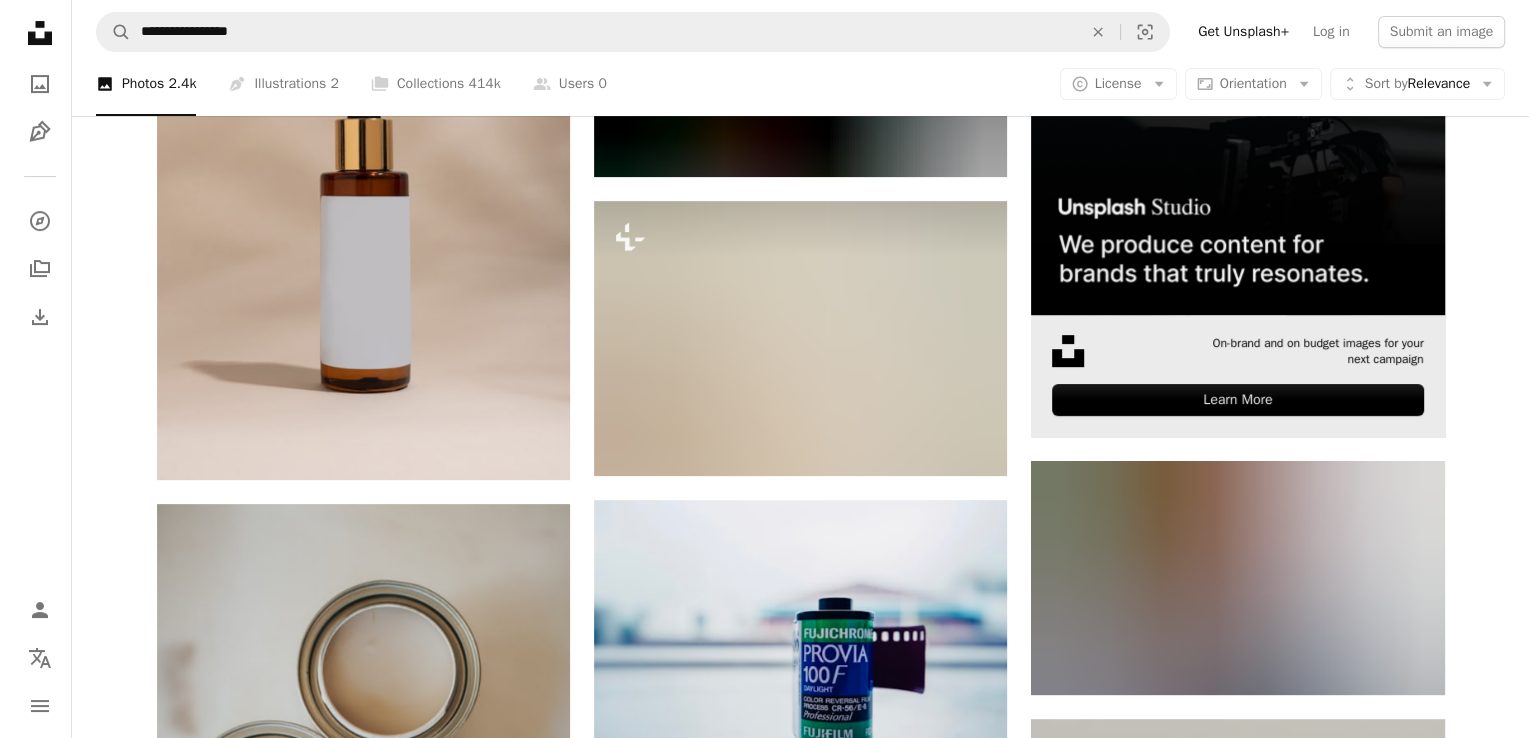 scroll, scrollTop: 600, scrollLeft: 0, axis: vertical 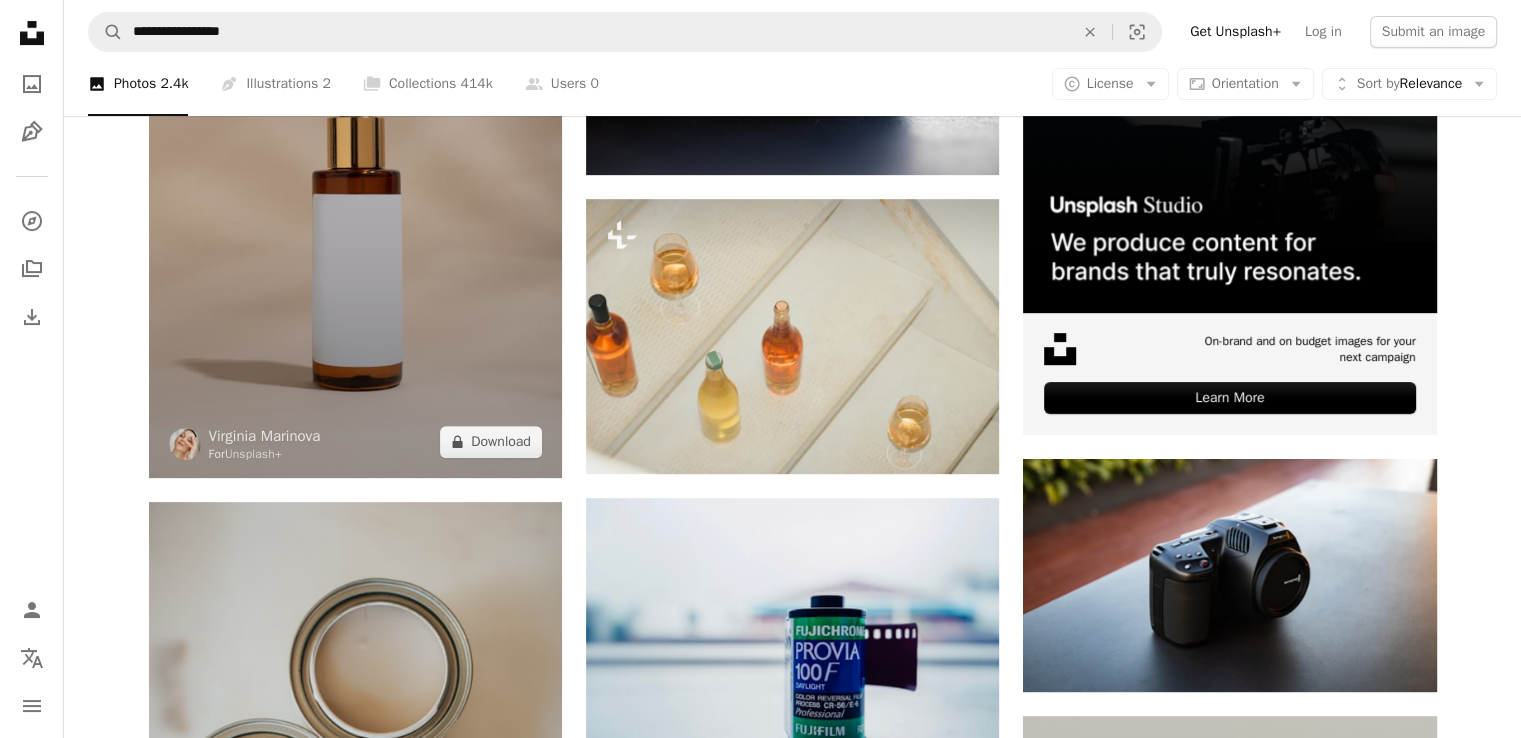 click at bounding box center [355, 188] 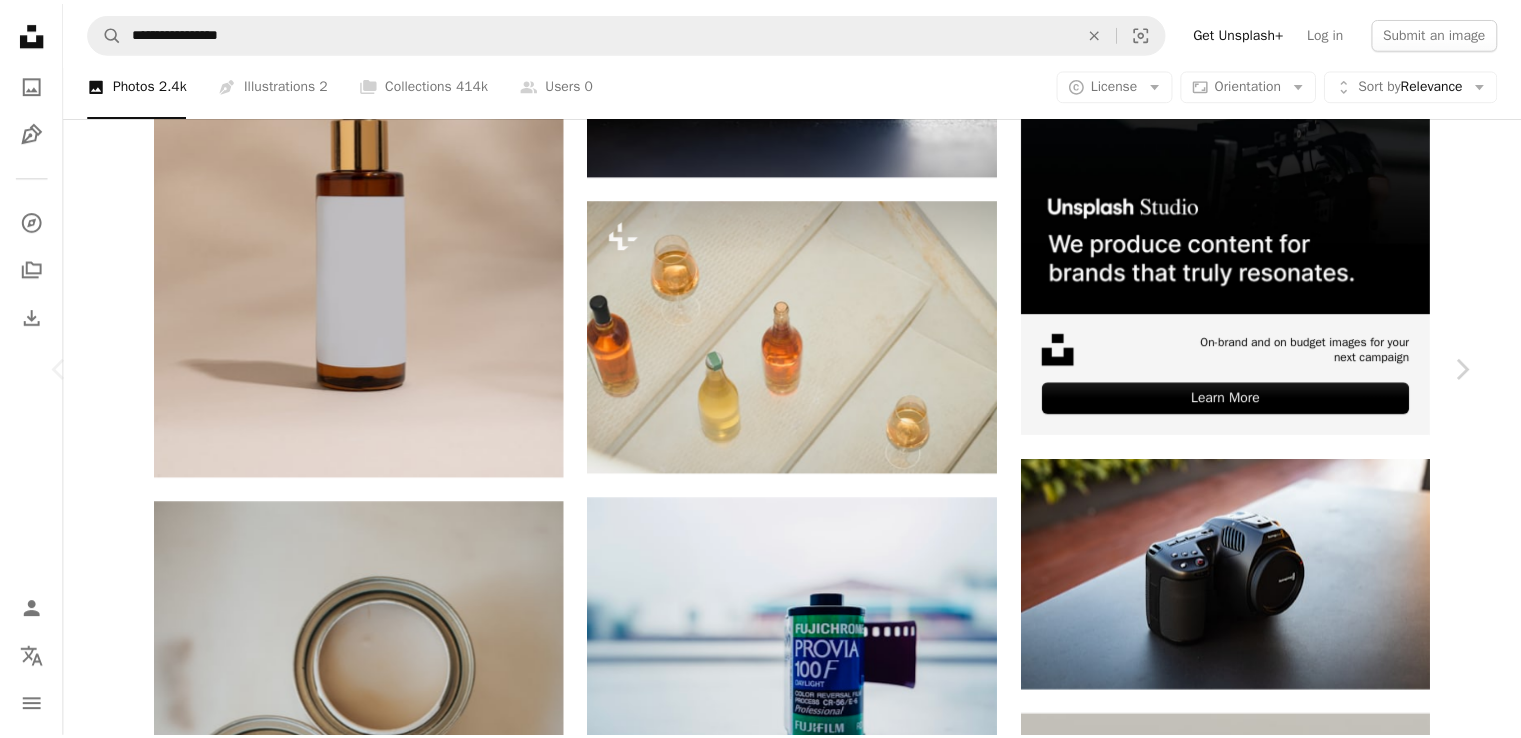 scroll, scrollTop: 0, scrollLeft: 0, axis: both 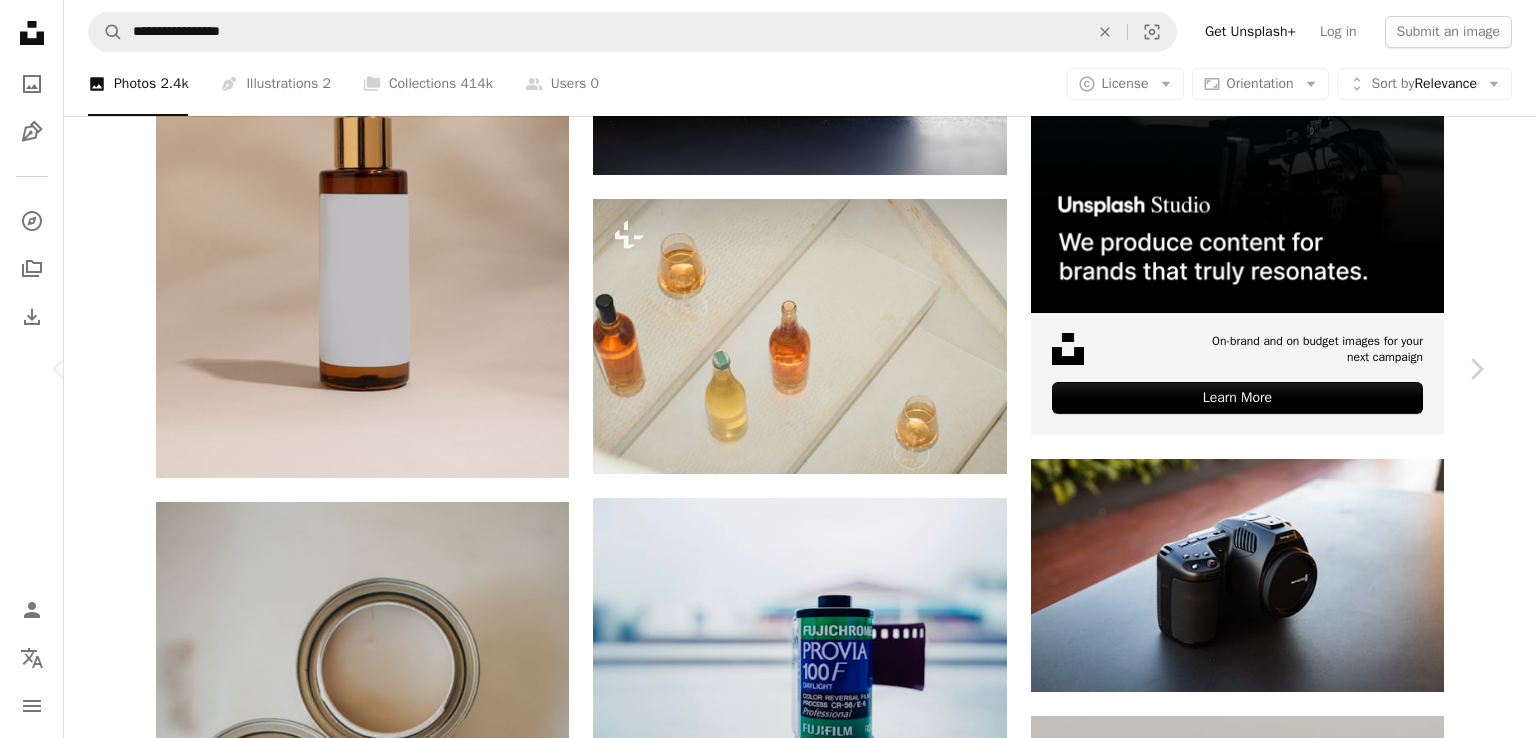 click on "An X shape" at bounding box center [20, 20] 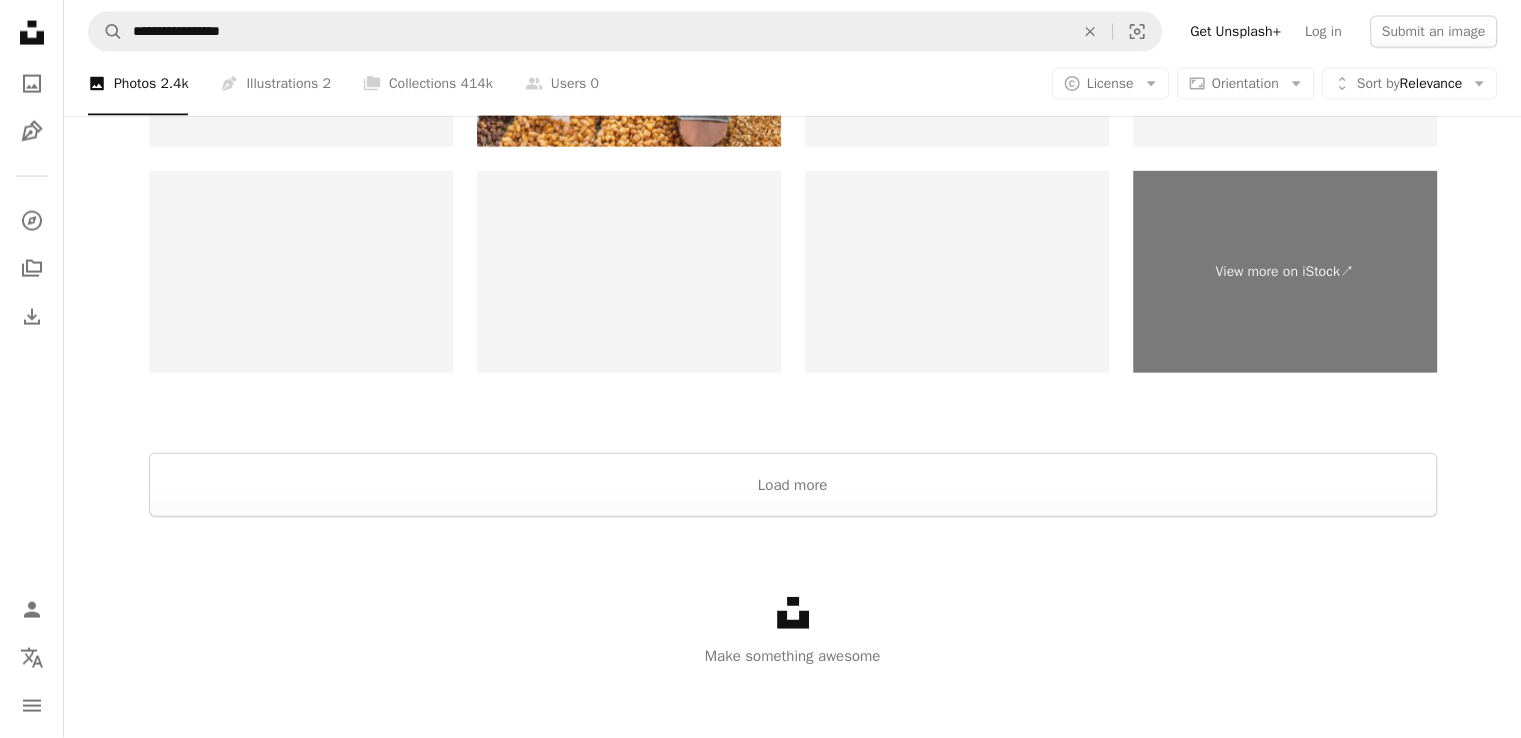 scroll, scrollTop: 4476, scrollLeft: 0, axis: vertical 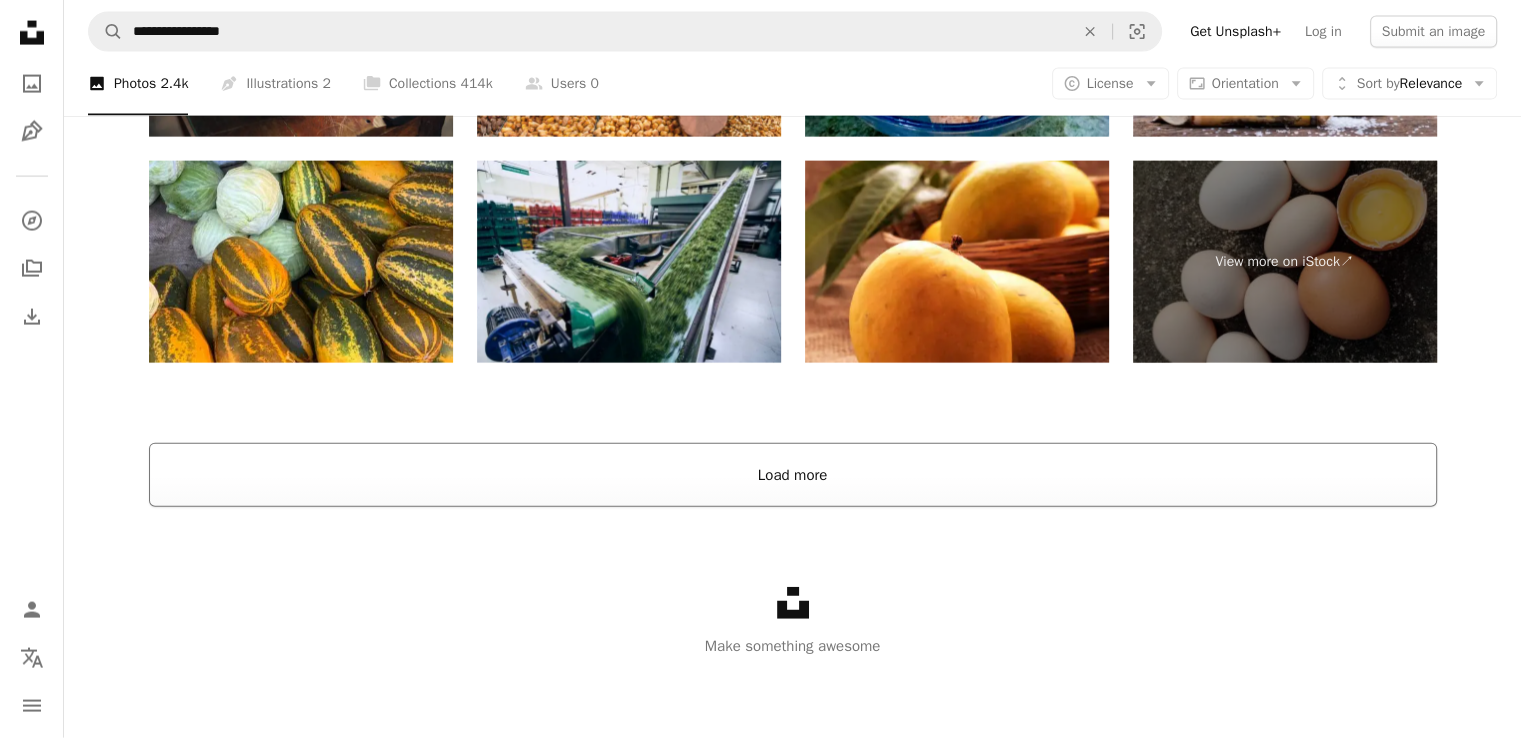 click on "Load more" at bounding box center (793, 475) 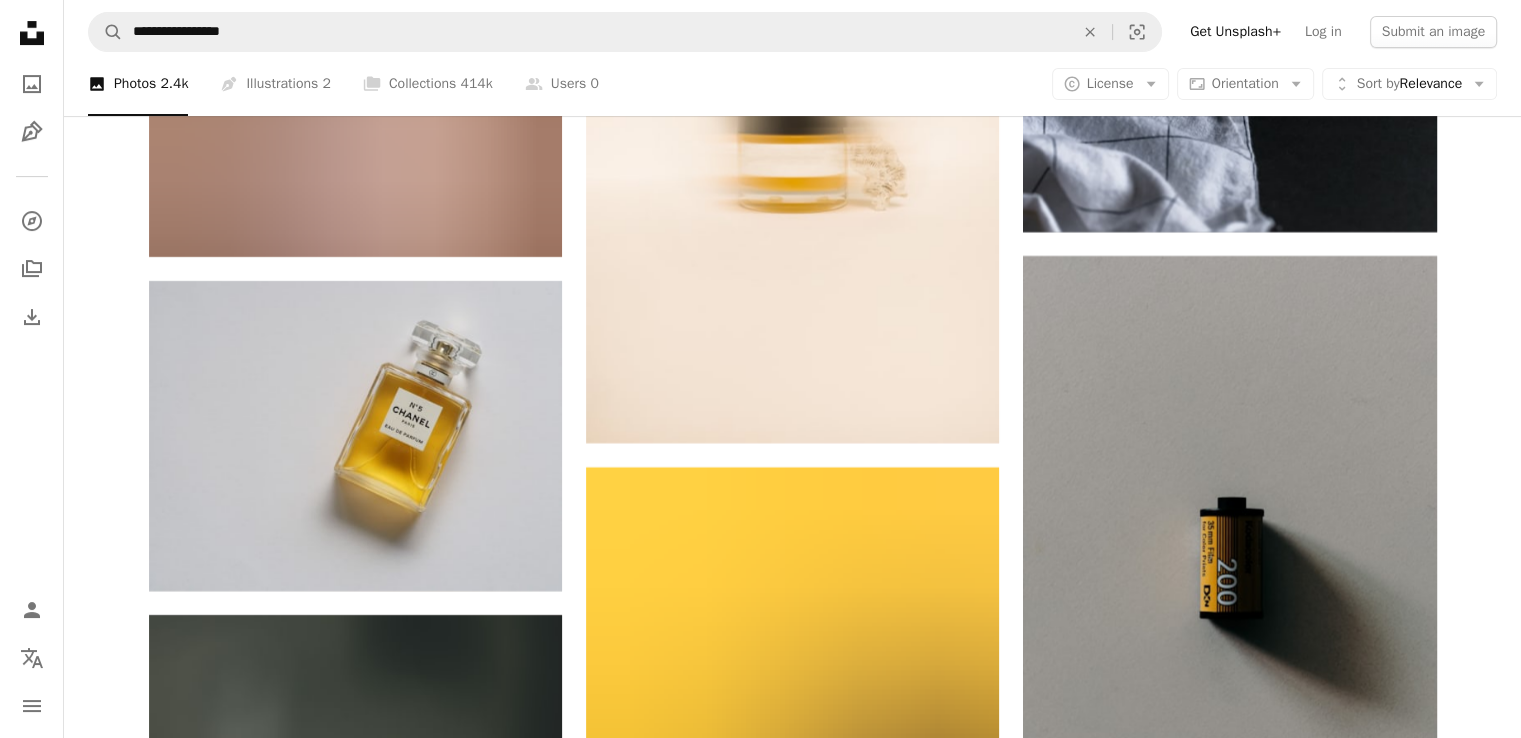 scroll, scrollTop: 8176, scrollLeft: 0, axis: vertical 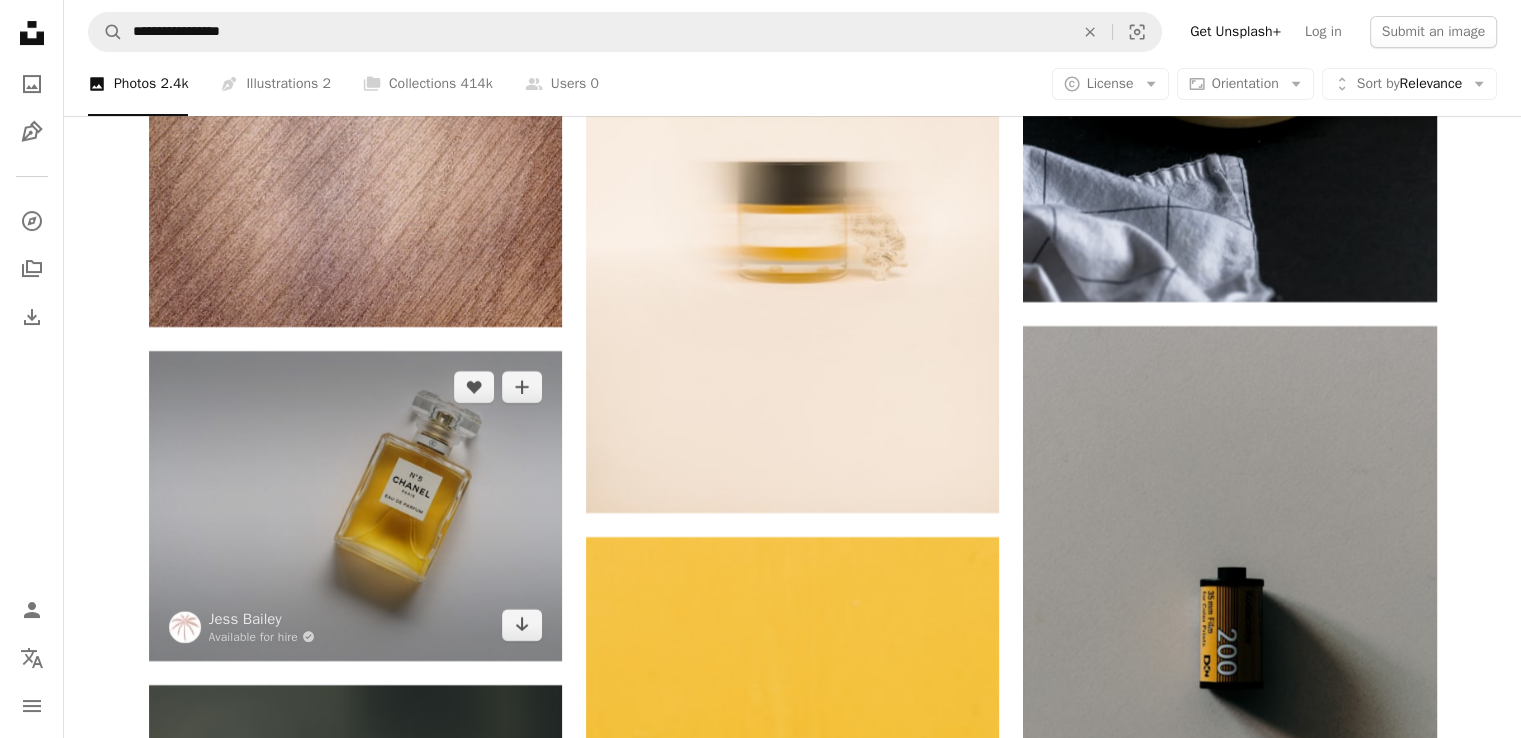 click at bounding box center [355, 506] 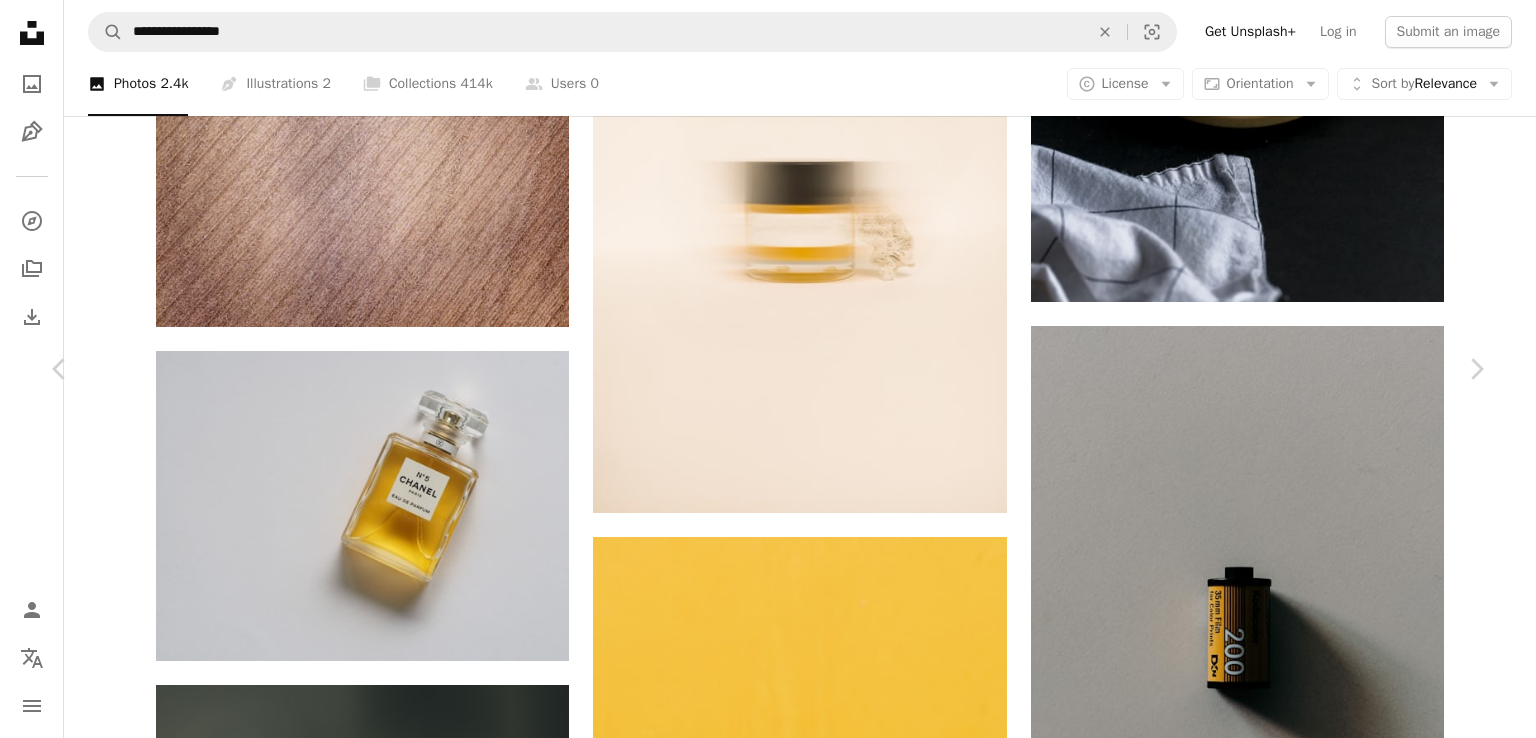 click on "Download free" at bounding box center (1287, 5928) 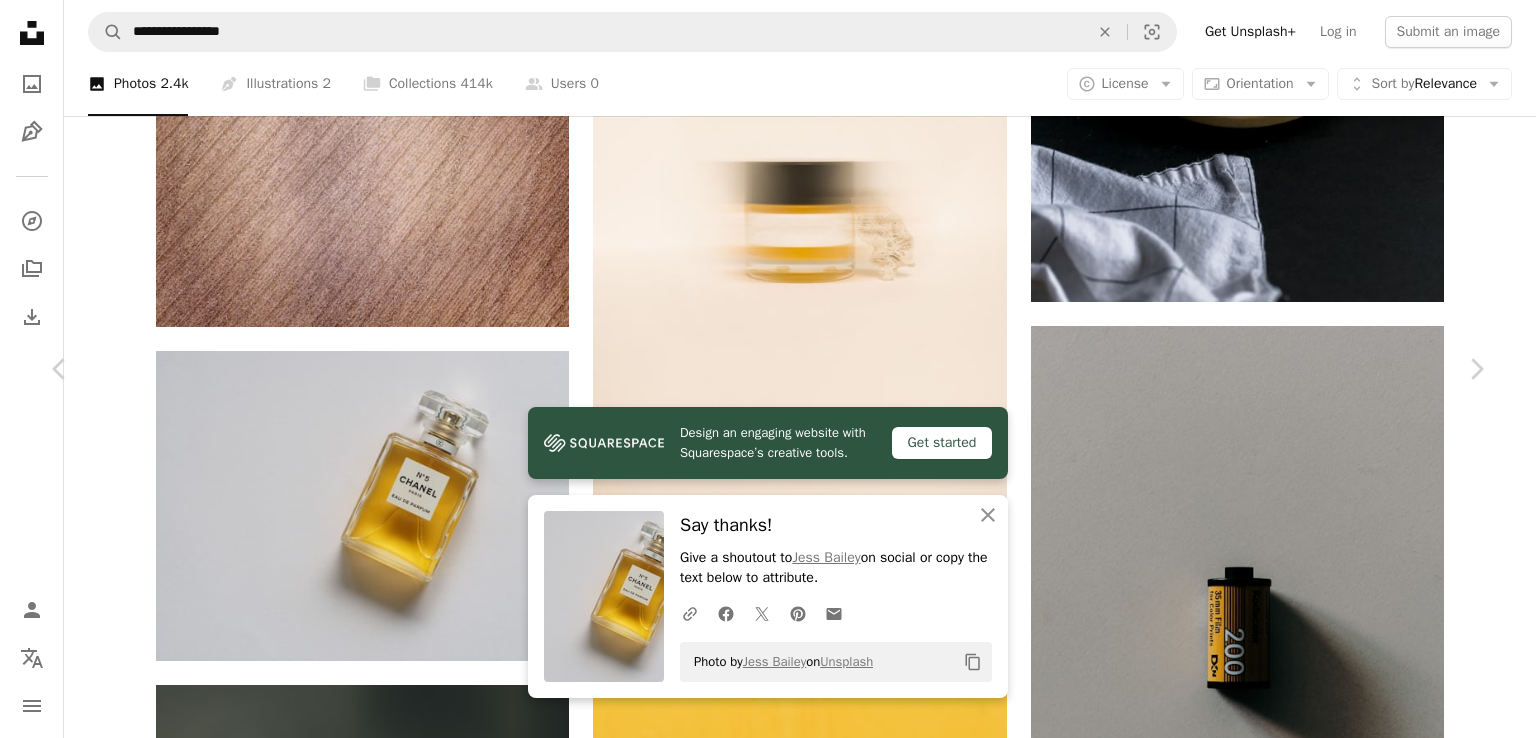 click on "An X shape" at bounding box center (20, 20) 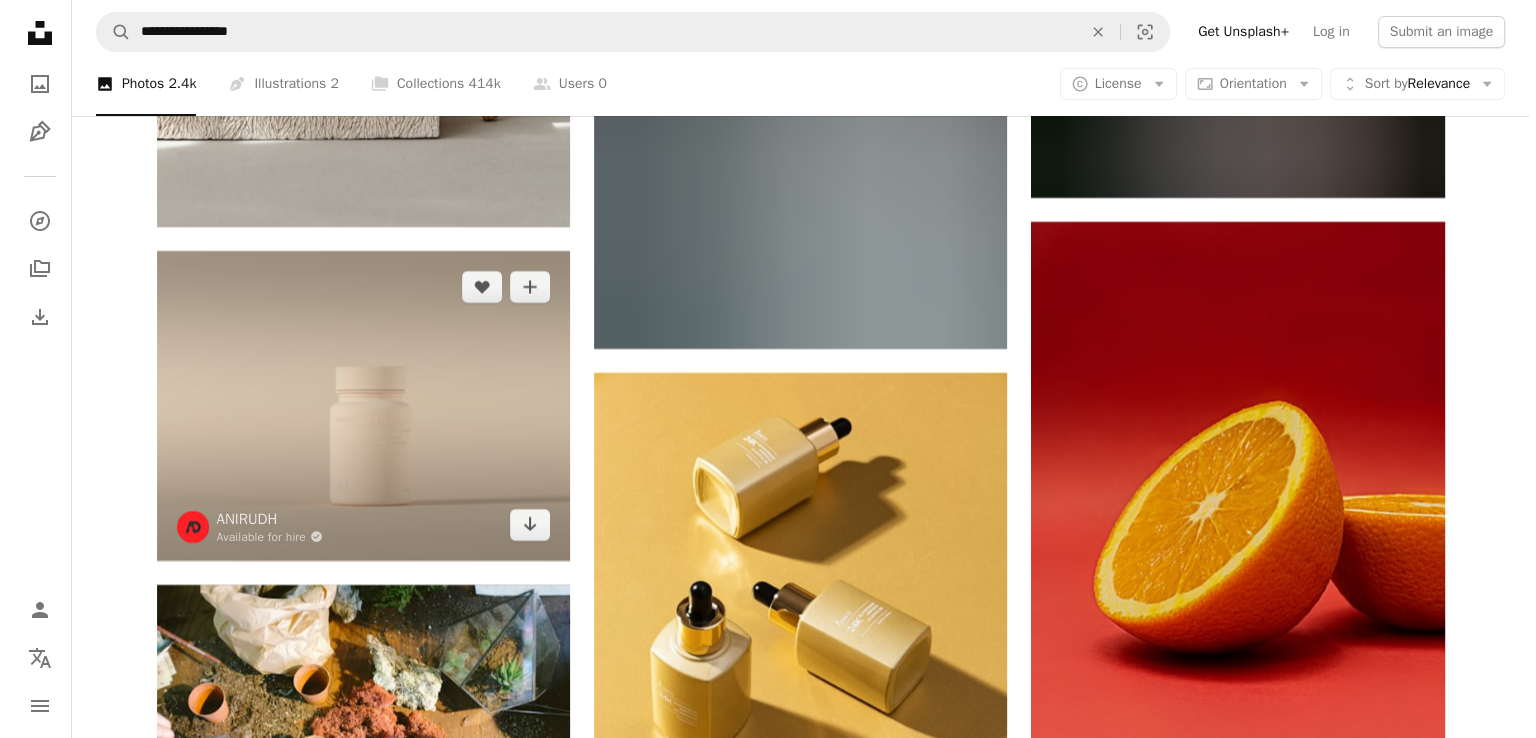 scroll, scrollTop: 22876, scrollLeft: 0, axis: vertical 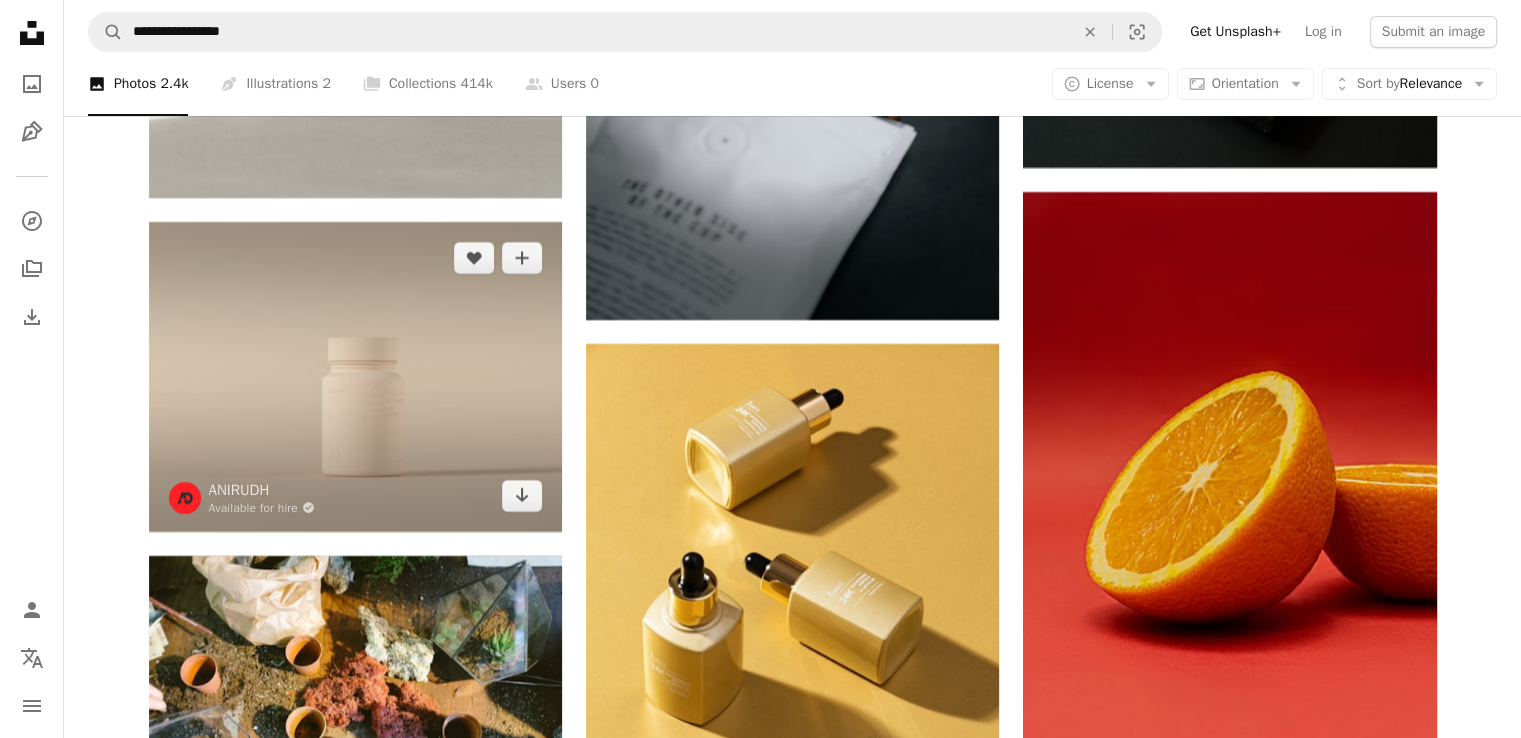 click at bounding box center [355, 377] 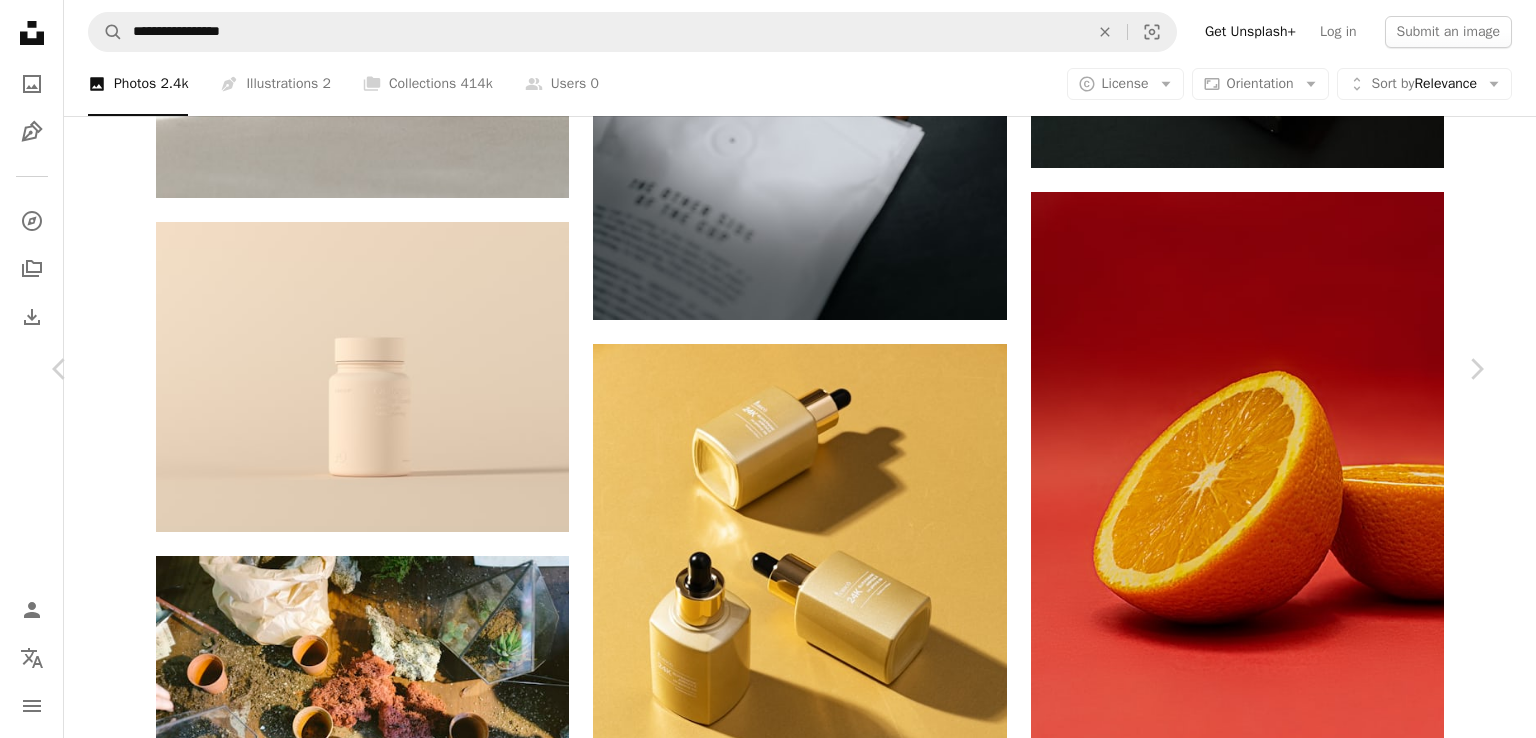 click at bounding box center [761, 4624] 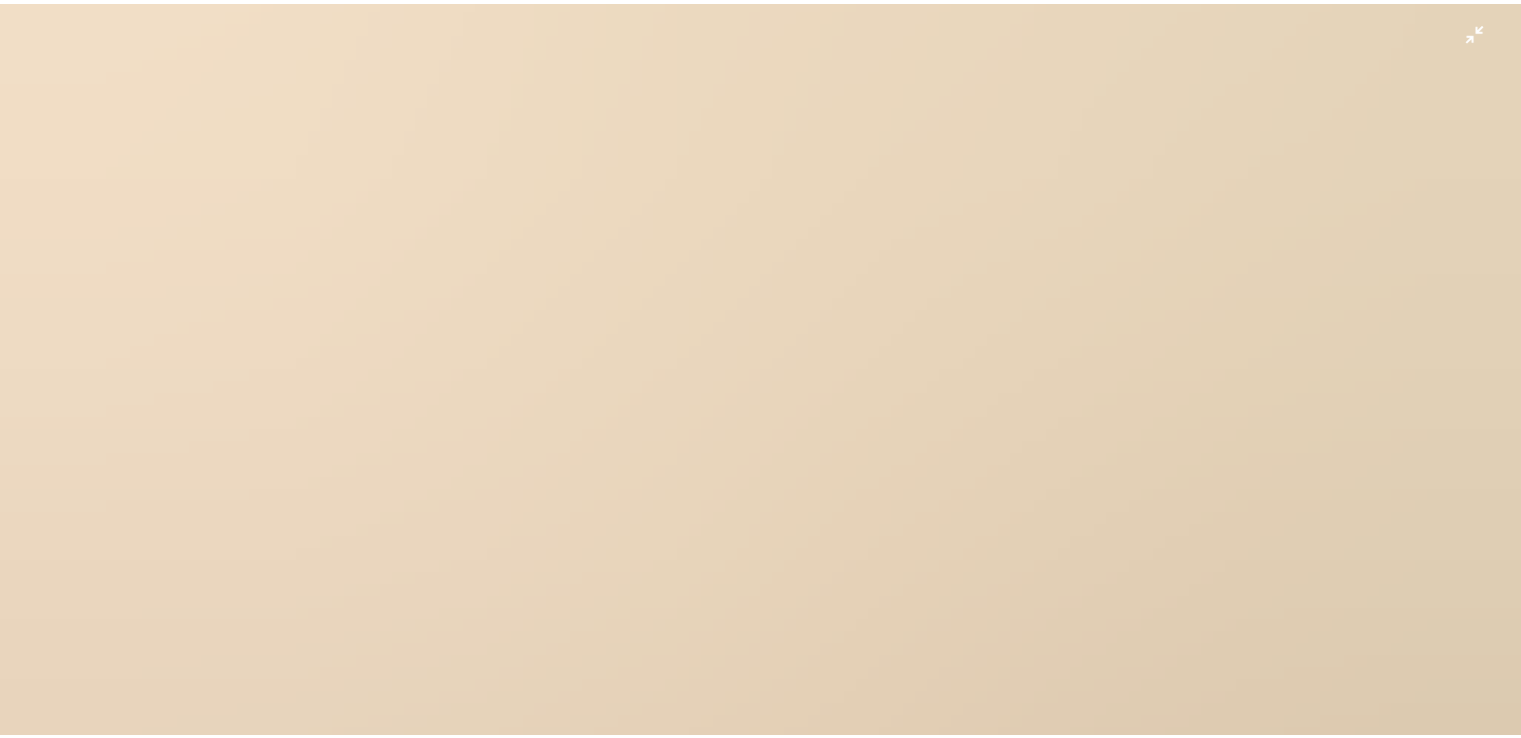 scroll, scrollTop: 391, scrollLeft: 0, axis: vertical 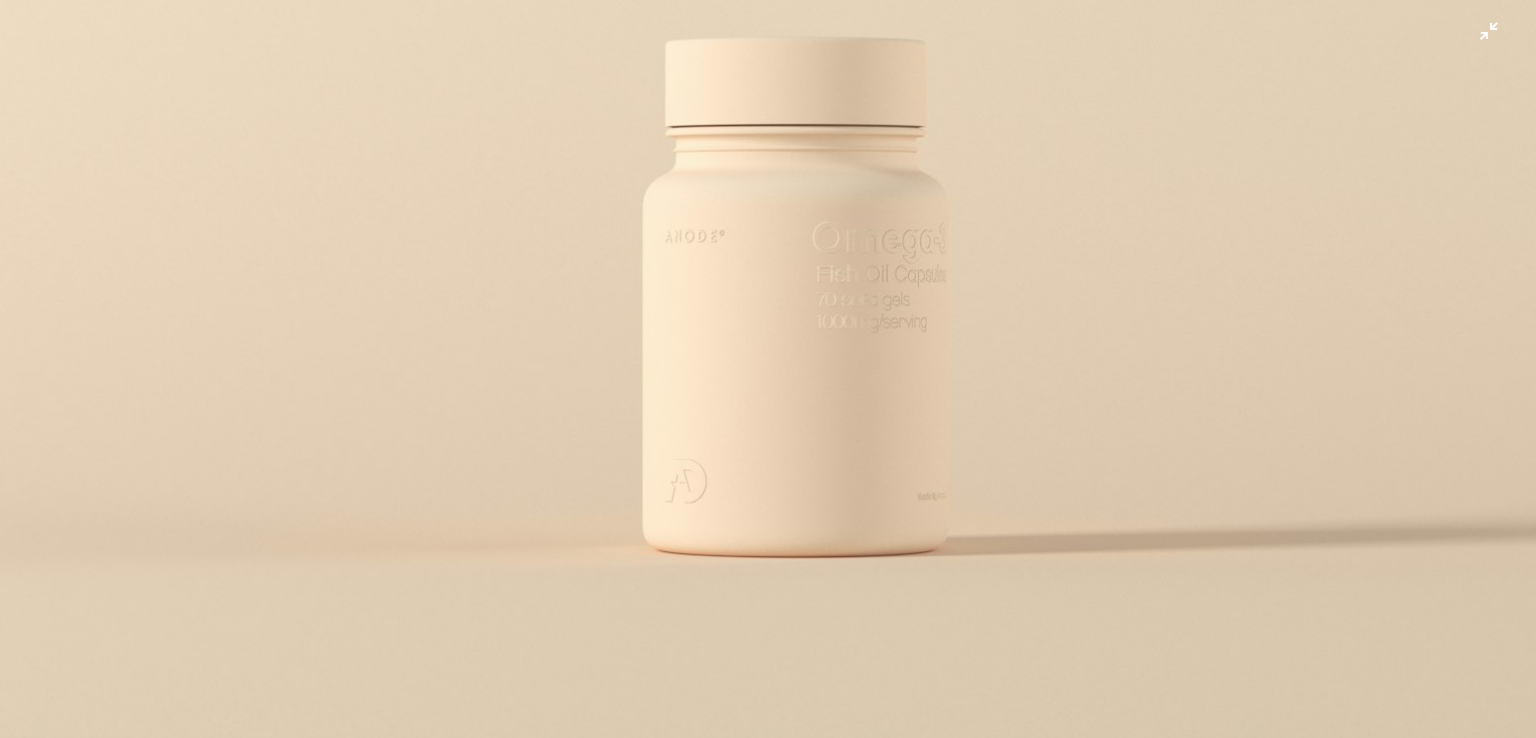 click at bounding box center [768, 185] 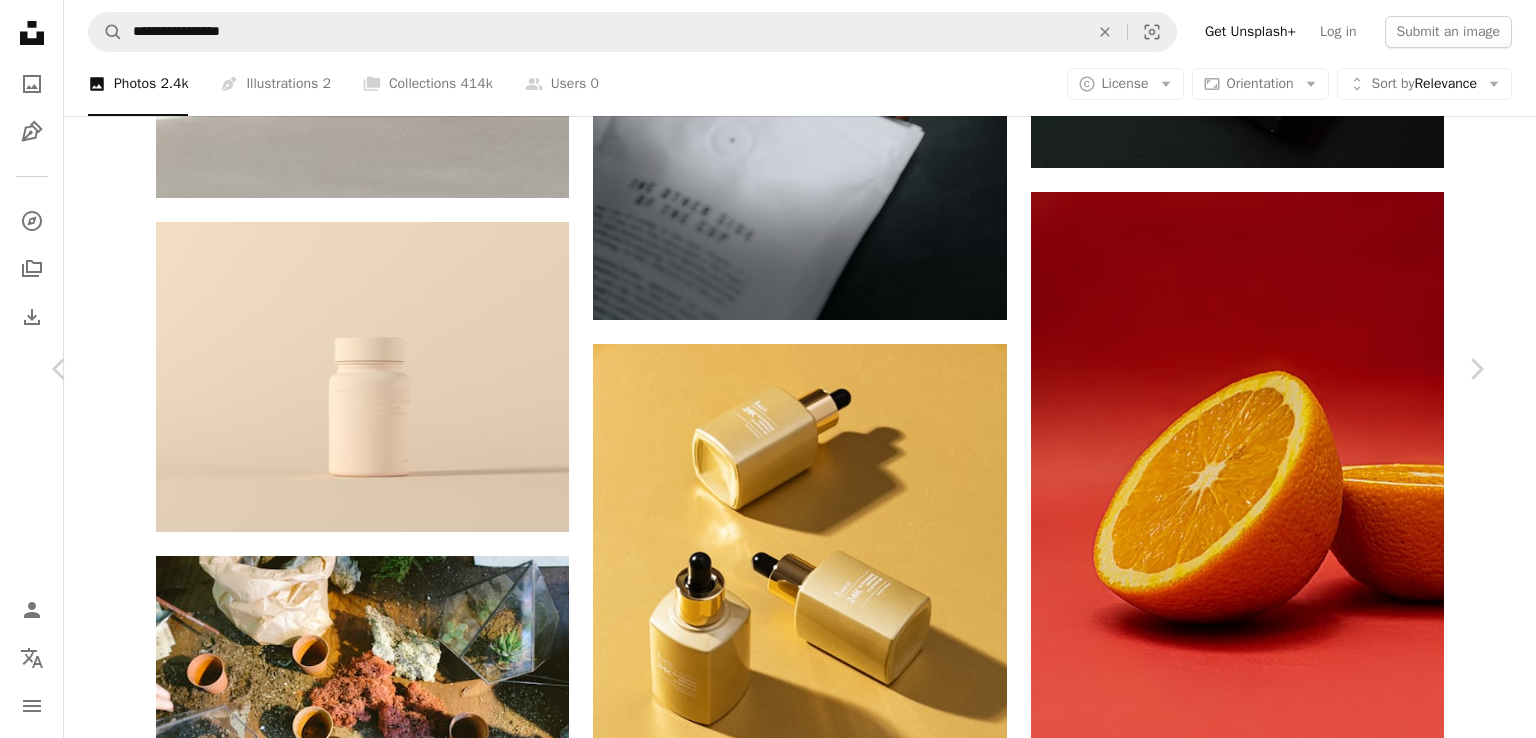 click on "An X shape" at bounding box center (20, 20) 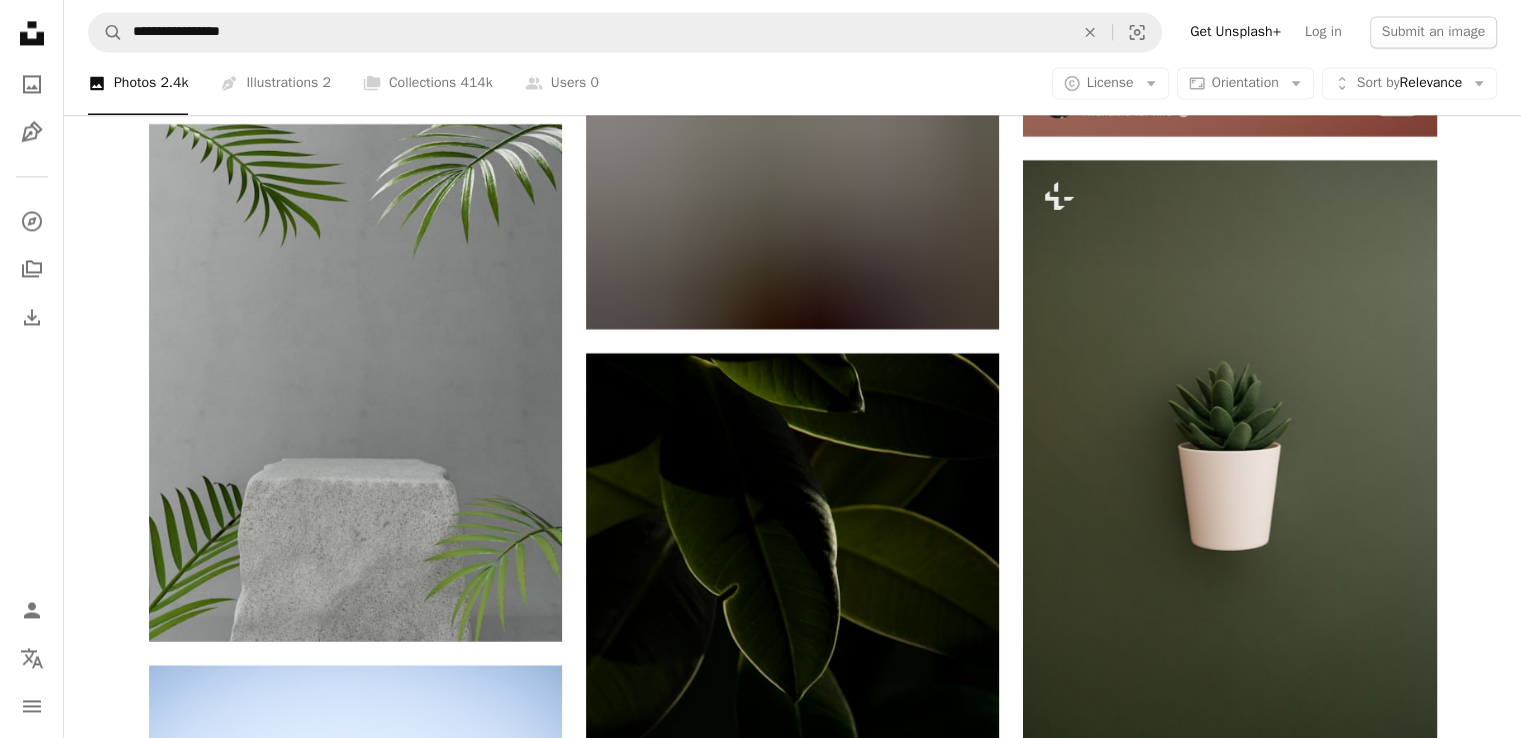 scroll, scrollTop: 26076, scrollLeft: 0, axis: vertical 